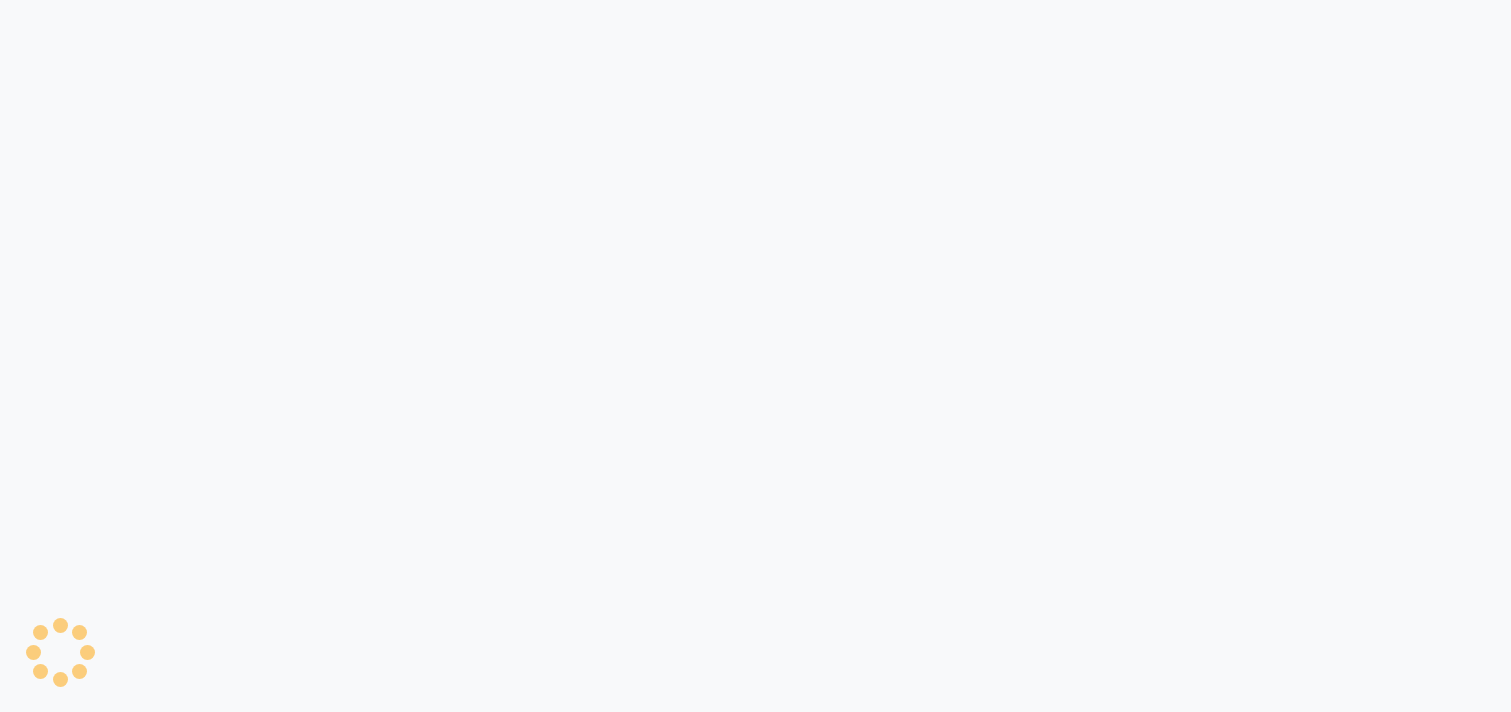 scroll, scrollTop: 0, scrollLeft: 0, axis: both 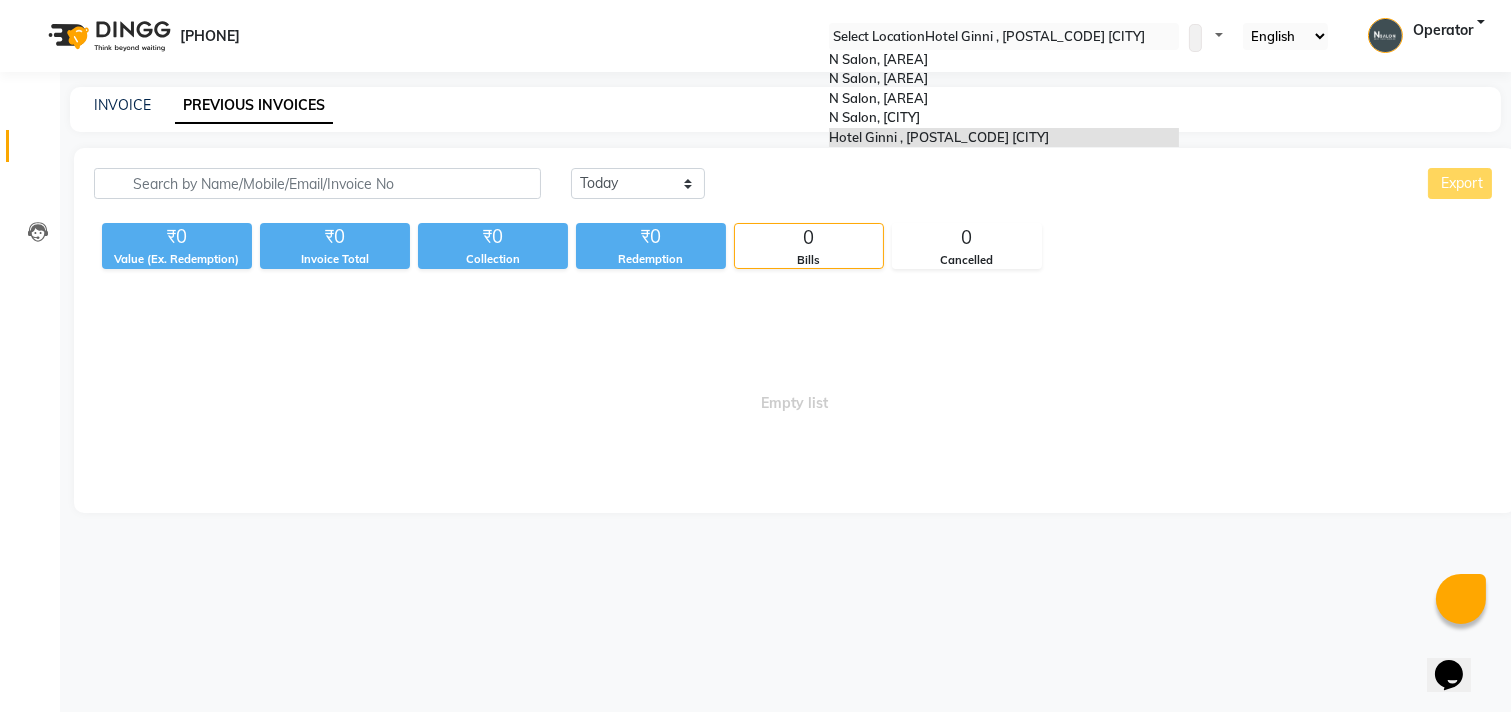 click at bounding box center [1004, 37] 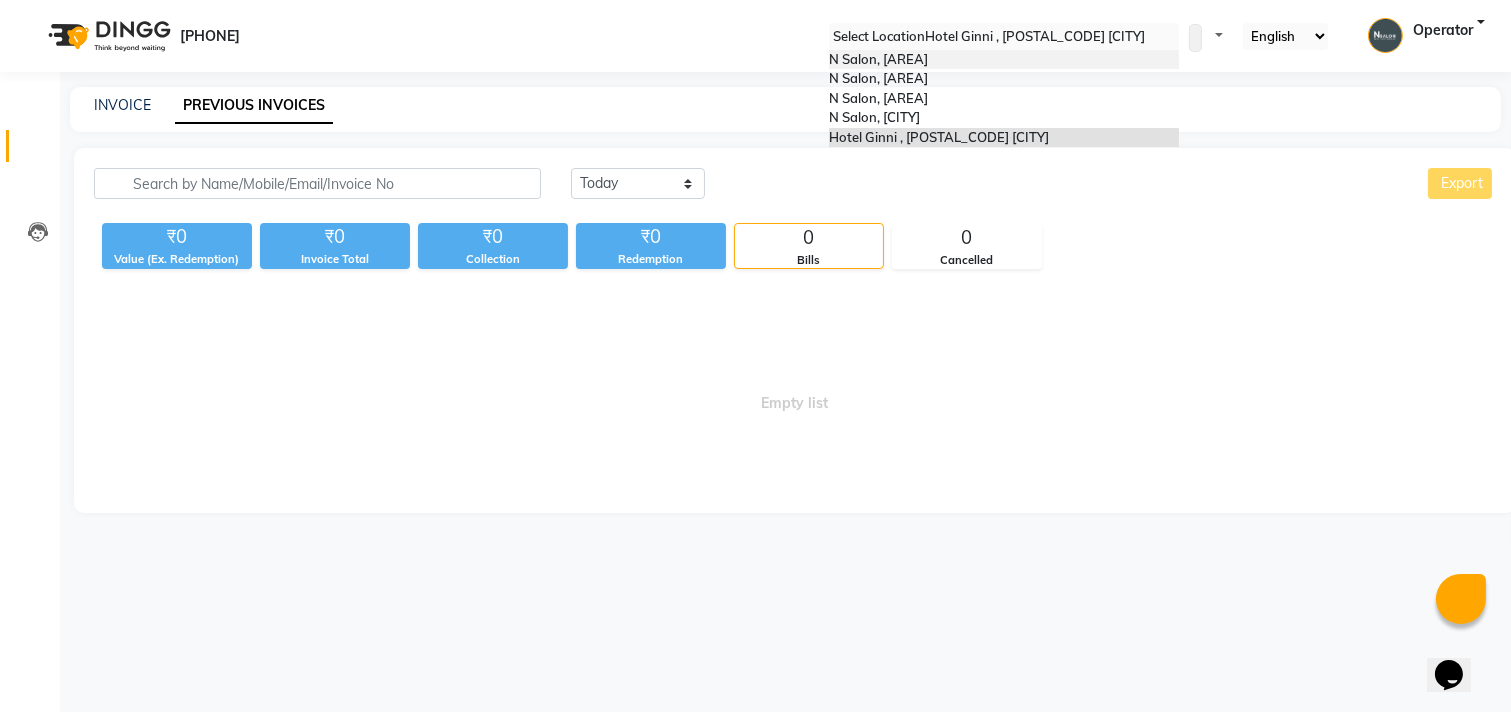 click on "N Salon, [STREET]" at bounding box center [878, 59] 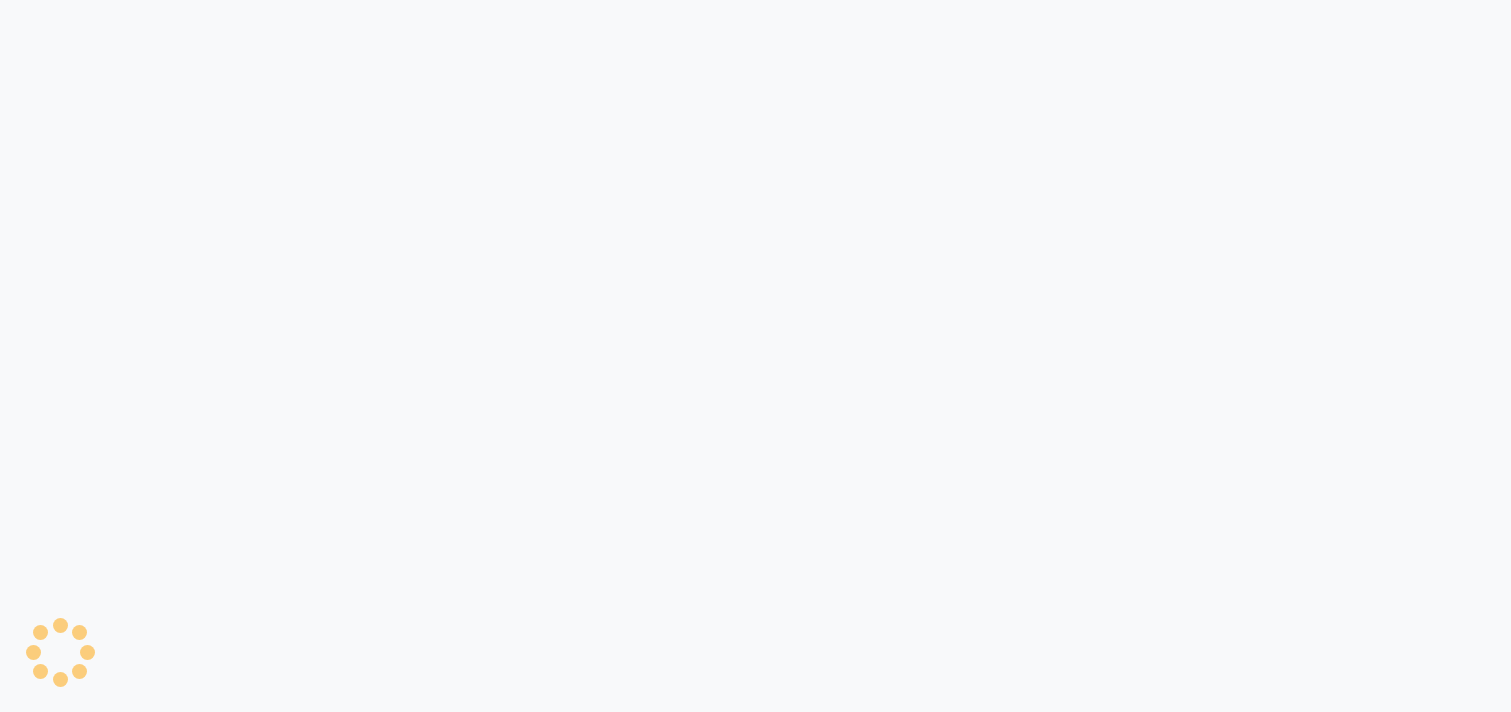scroll, scrollTop: 0, scrollLeft: 0, axis: both 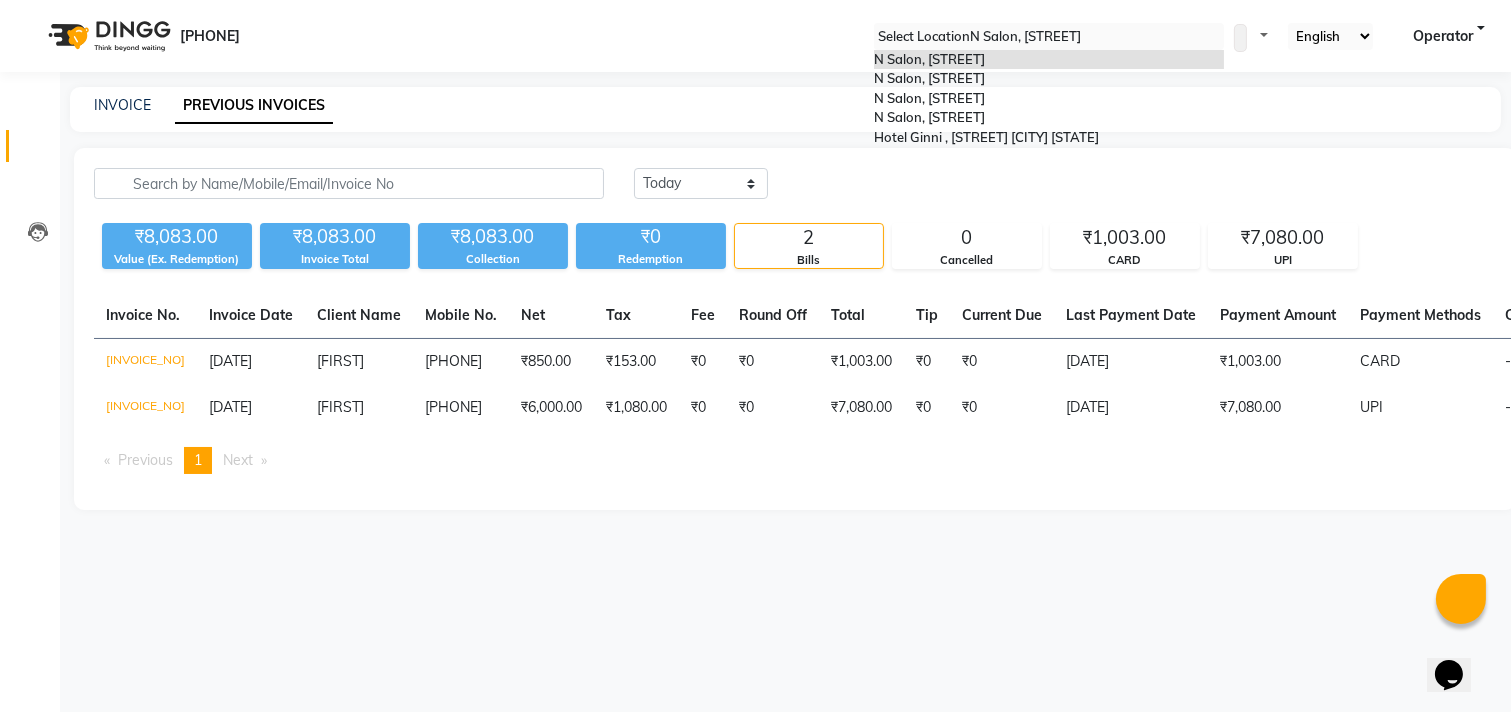 click at bounding box center [1049, 37] 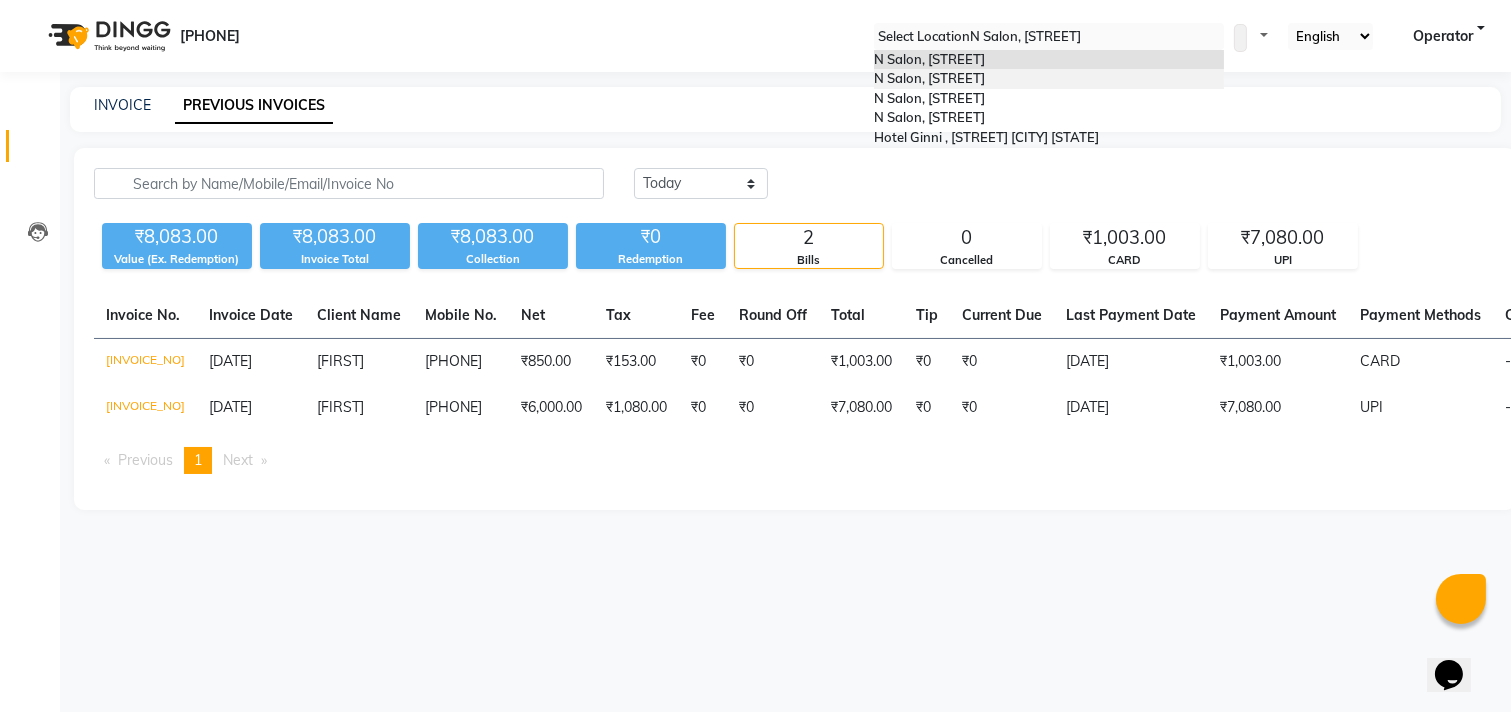 click on "N Salon, [STREET]" at bounding box center [1049, 79] 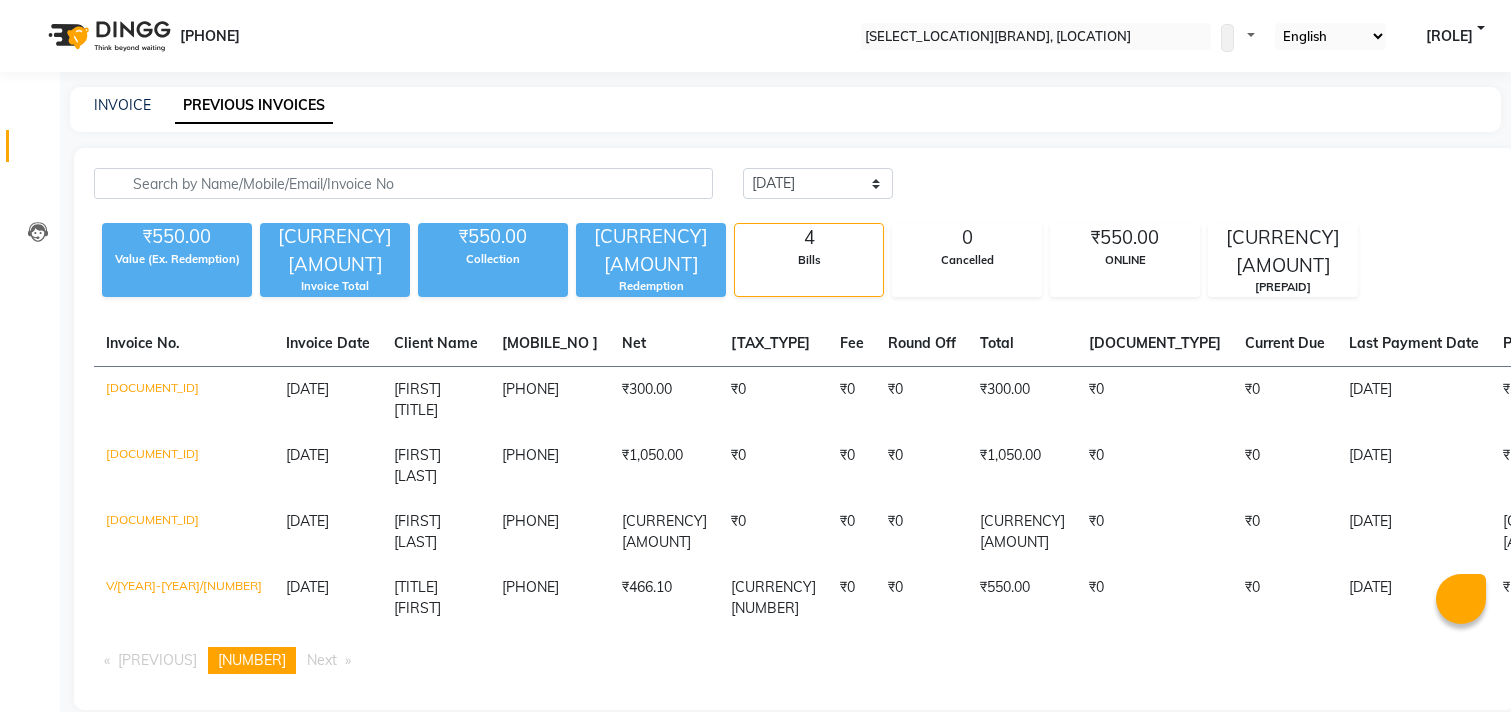 scroll, scrollTop: 0, scrollLeft: 0, axis: both 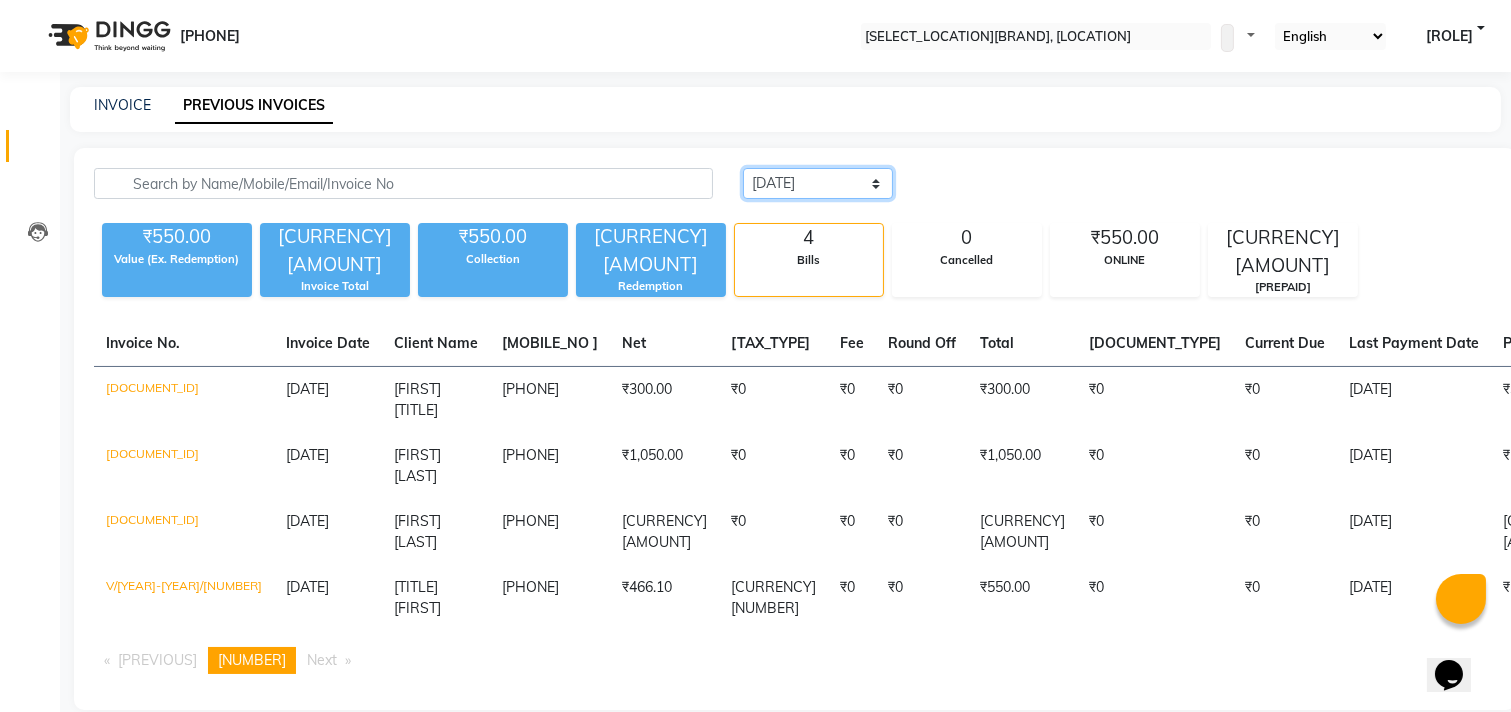 click on "Today Yesterday Custom Range" at bounding box center (818, 183) 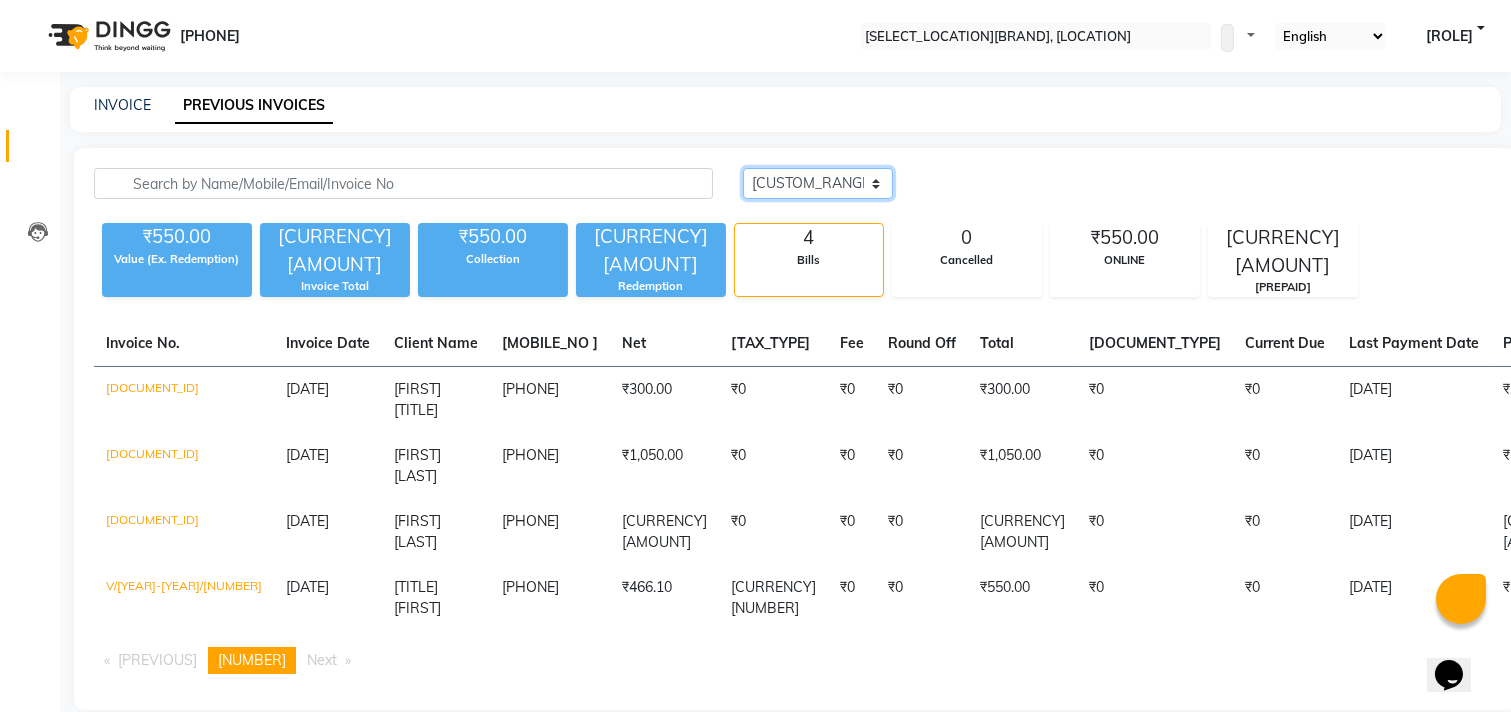 click on "Today Yesterday Custom Range" at bounding box center [818, 183] 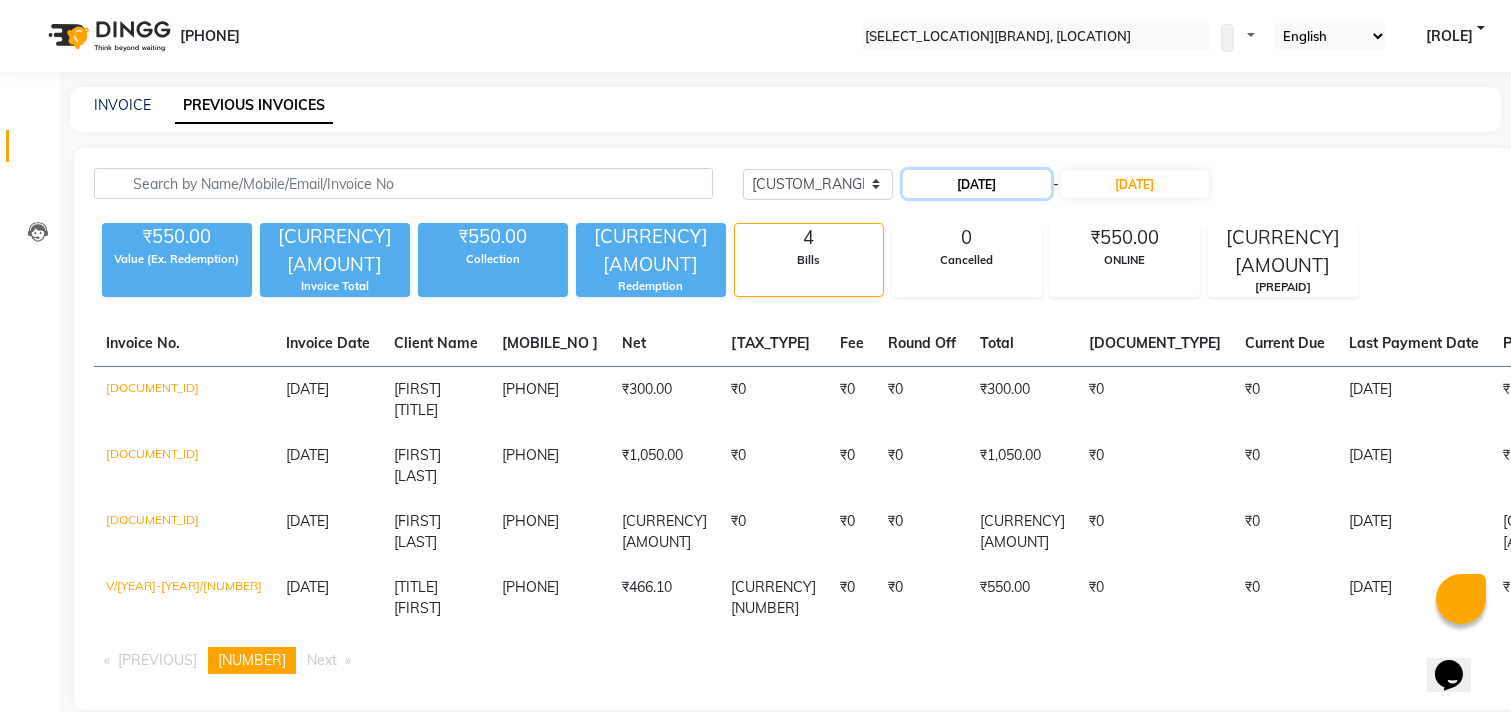 click on "[DATE]" at bounding box center (977, 184) 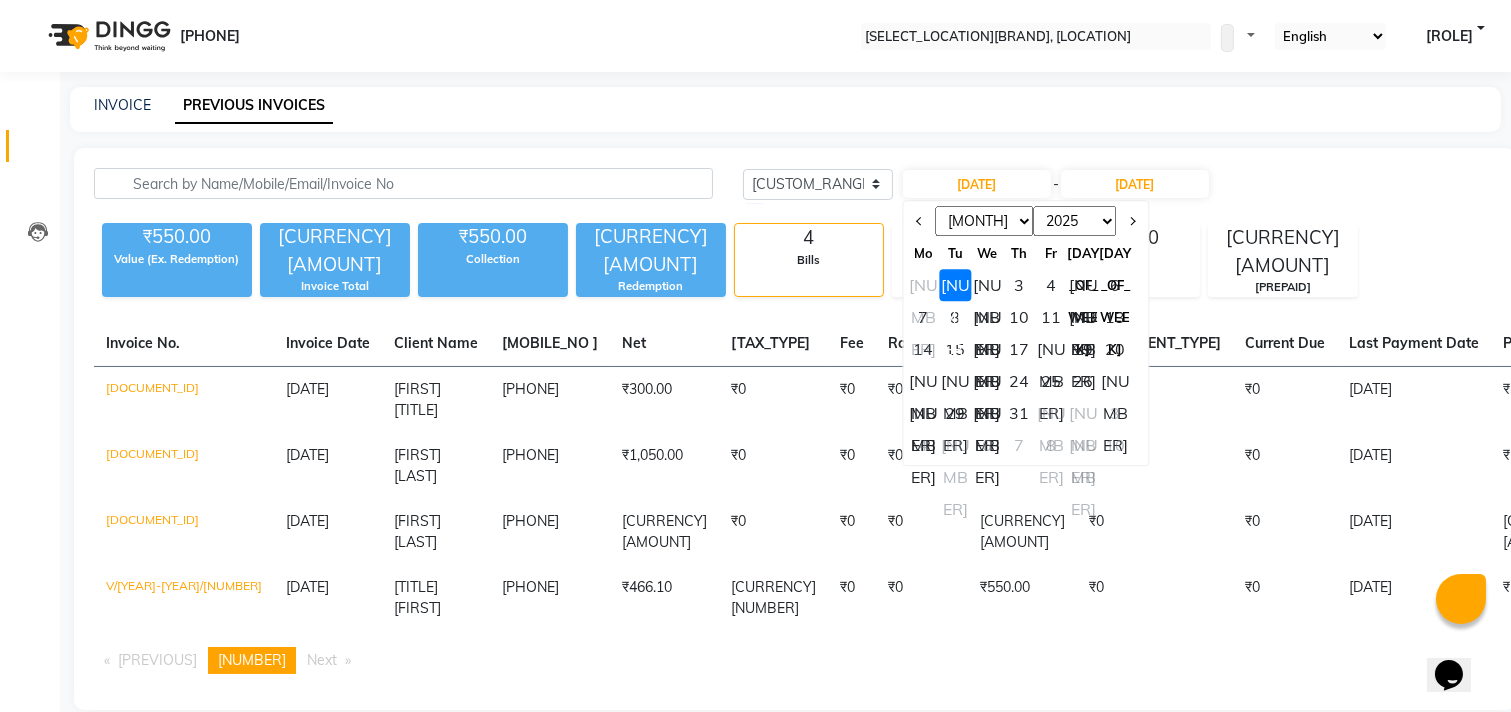 click on "Jan Feb Mar Apr May Jun Jul Aug Sep Oct Nov Dec" at bounding box center (984, 221) 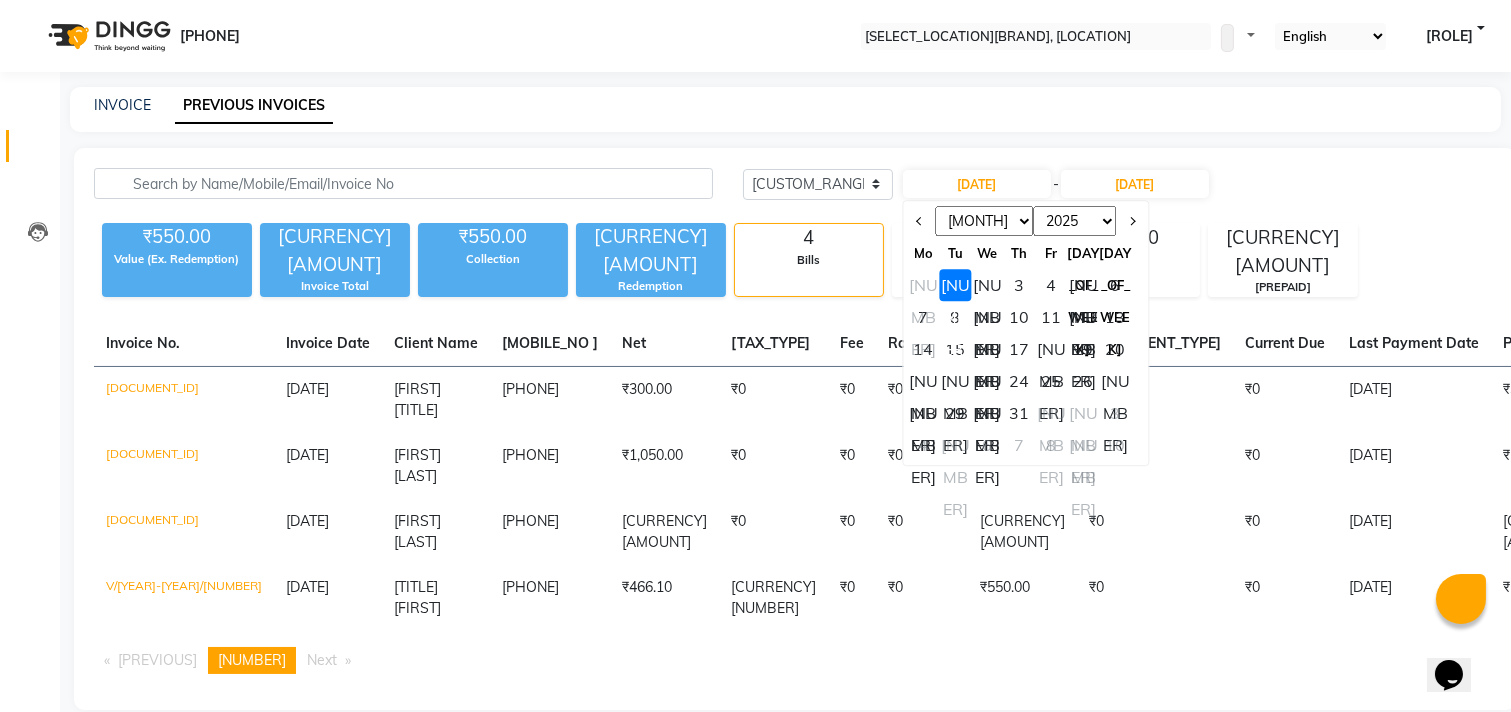 select on "6" 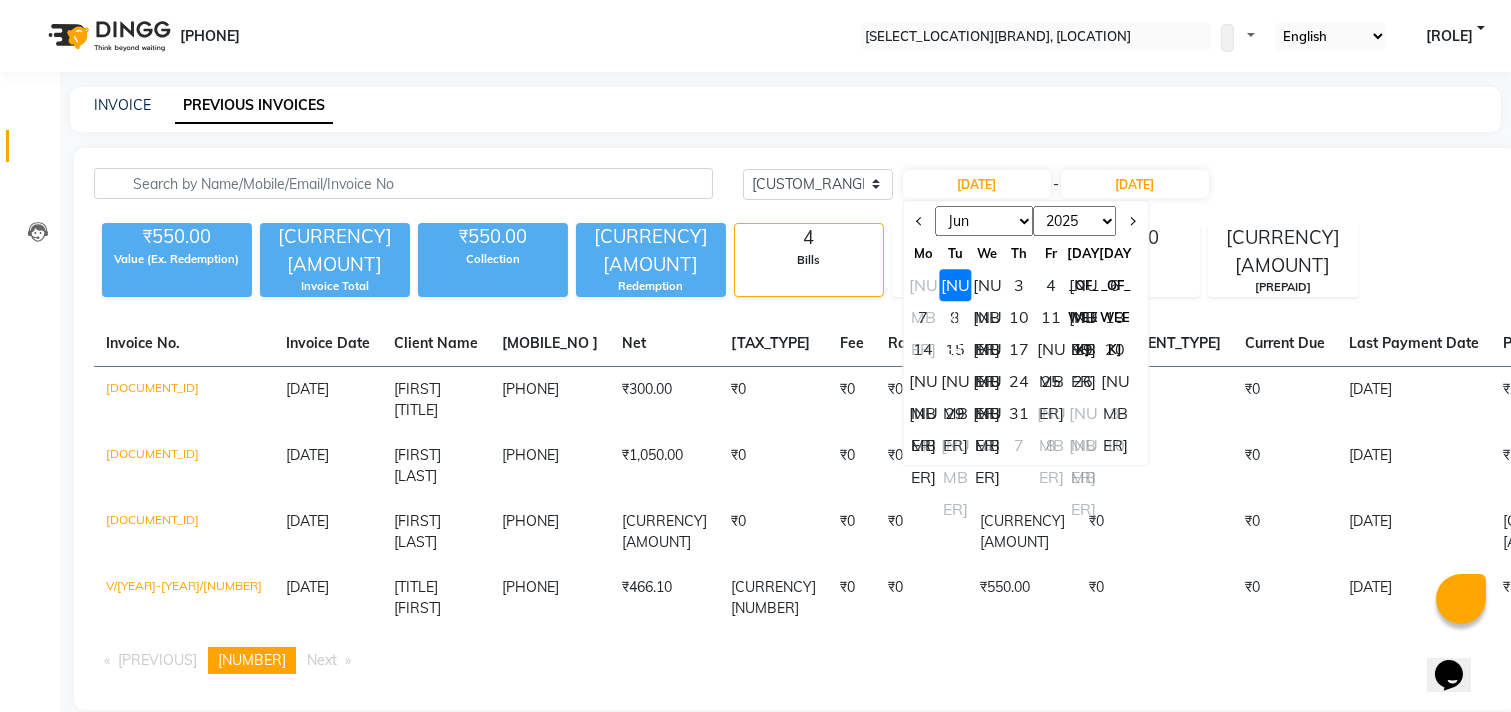 click on "Jan Feb Mar Apr May Jun Jul Aug Sep Oct Nov Dec" at bounding box center [984, 221] 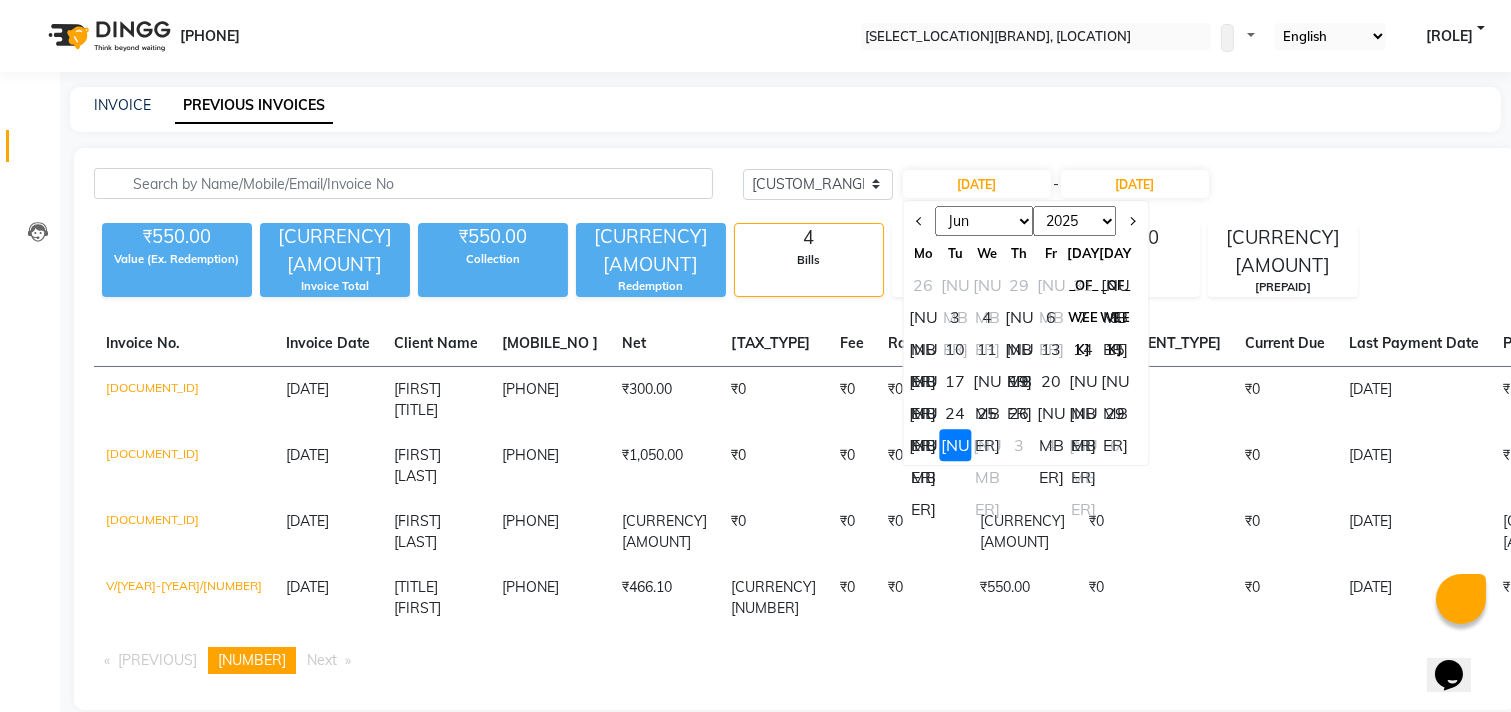 click on "[YEAR] [YEAR] [YEAR] [YEAR] [YEAR] [YEAR] [YEAR] [YEAR] [YEAR] [YEAR] [YEAR] [YEAR] [YEAR] [YEAR] [YEAR] [YEAR] [YEAR] [YEAR] [YEAR] [YEAR] [YEAR]" at bounding box center (1074, 221) 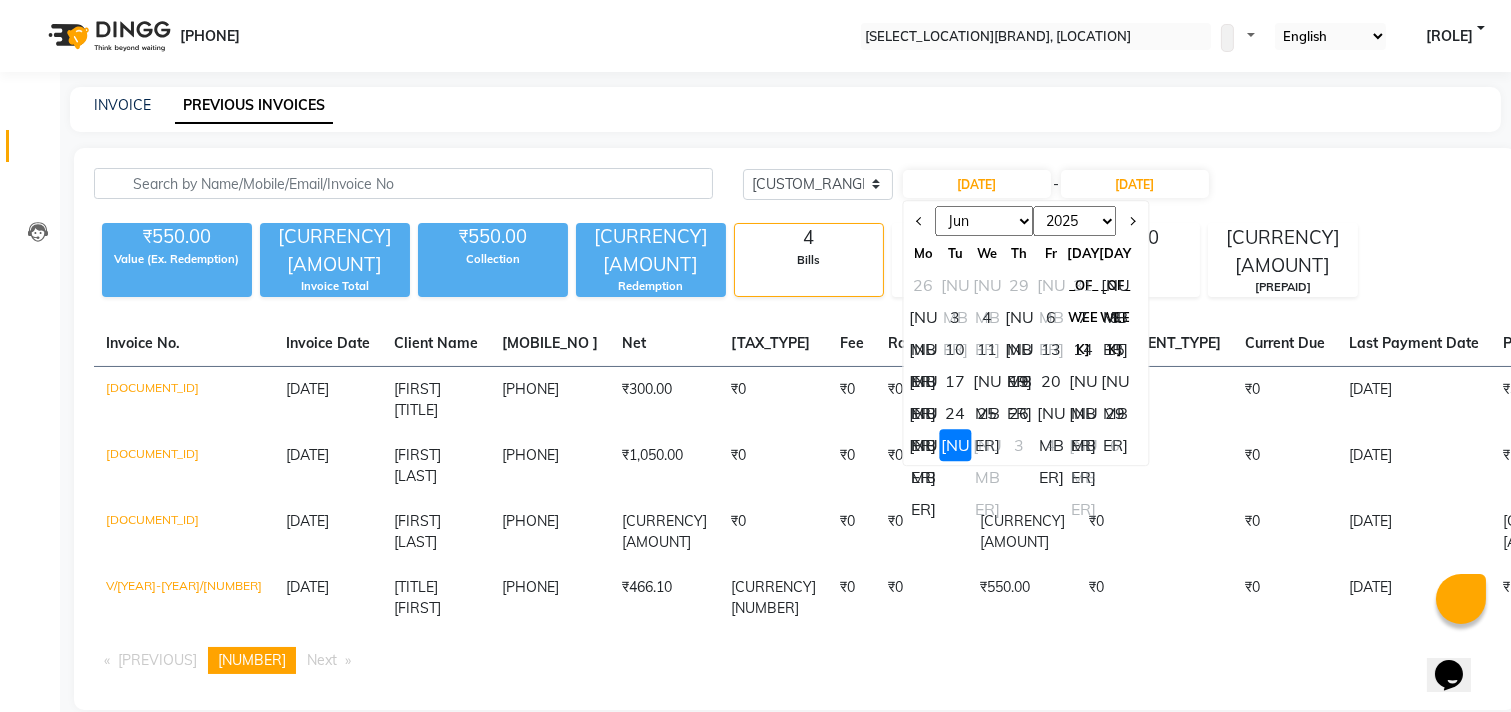 select on "2024" 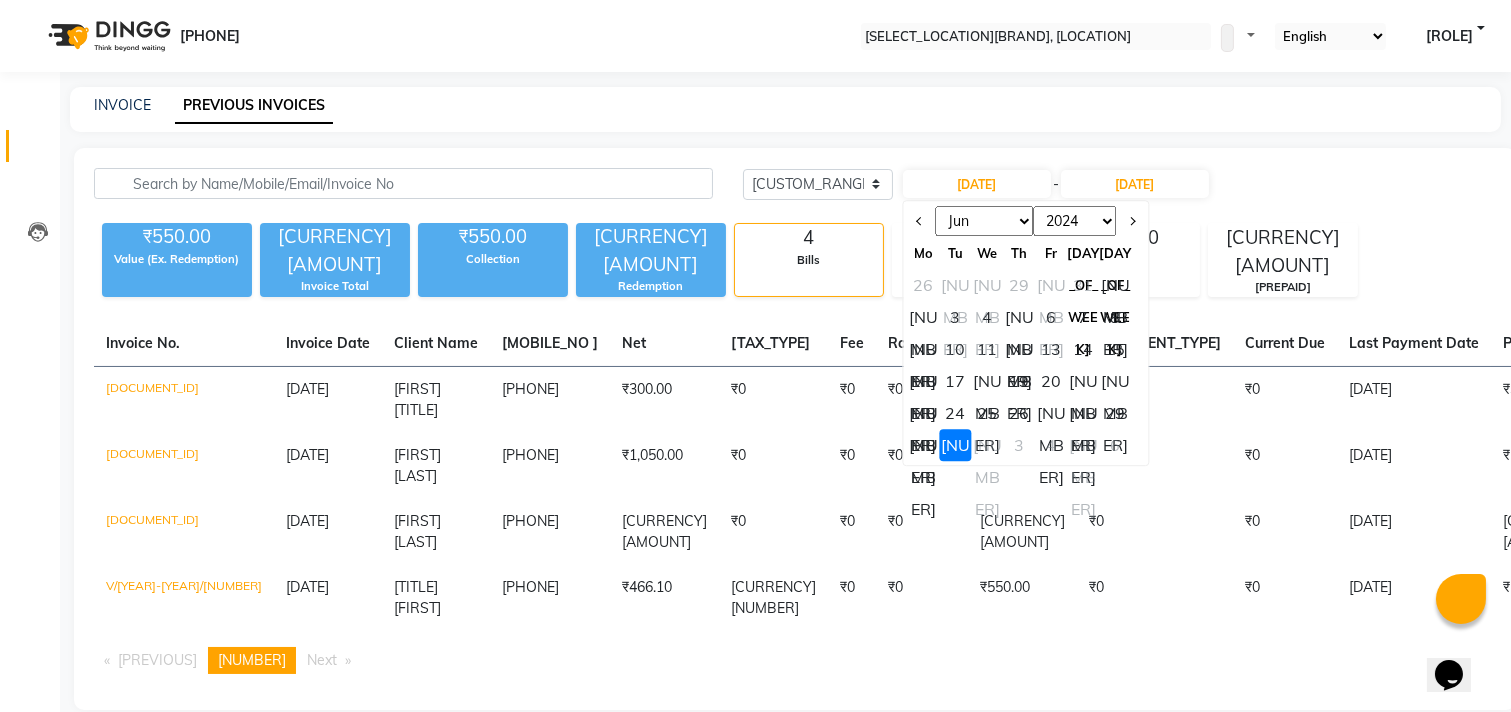 click on "[YEAR] [YEAR] [YEAR] [YEAR] [YEAR] [YEAR] [YEAR] [YEAR] [YEAR] [YEAR] [YEAR] [YEAR] [YEAR] [YEAR] [YEAR] [YEAR] [YEAR] [YEAR] [YEAR] [YEAR] [YEAR]" at bounding box center [1074, 221] 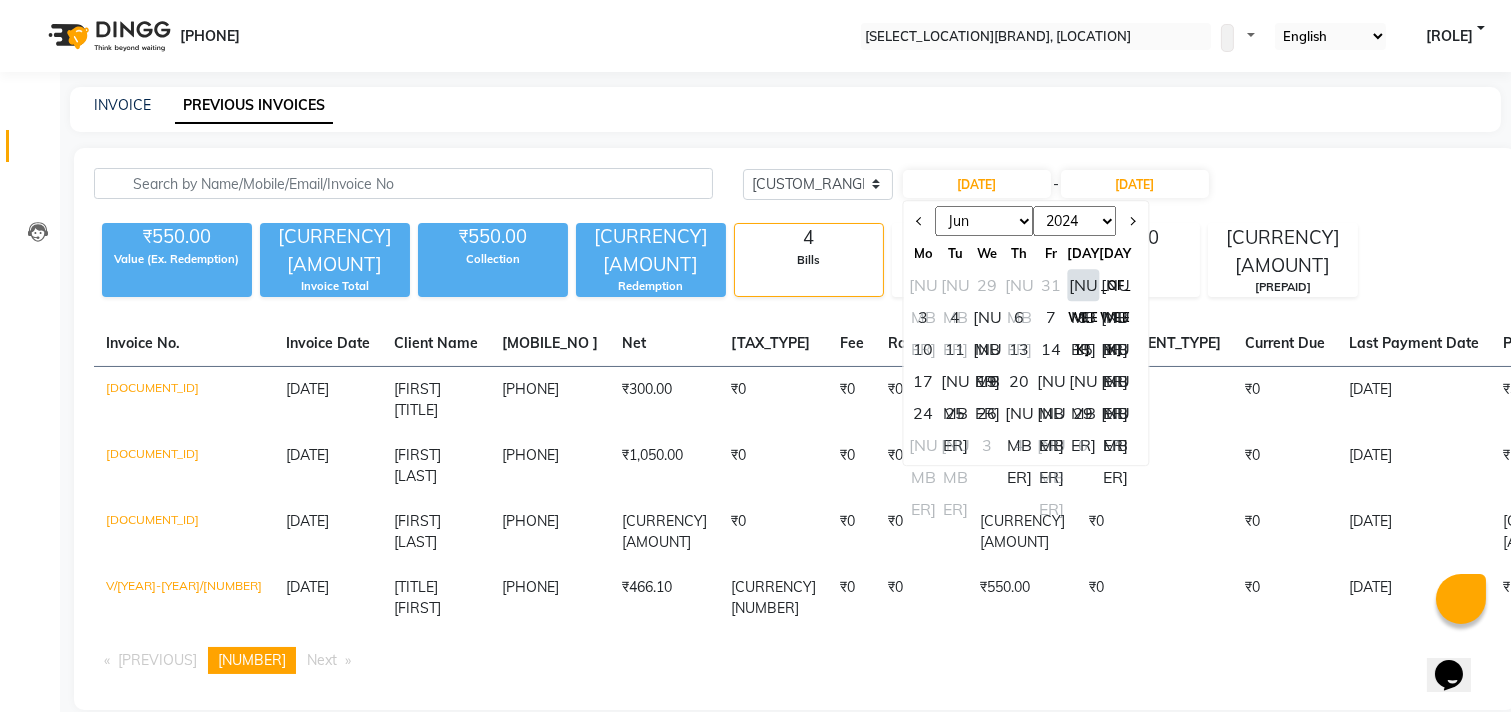 click on "[NUMBER]" at bounding box center [1083, 285] 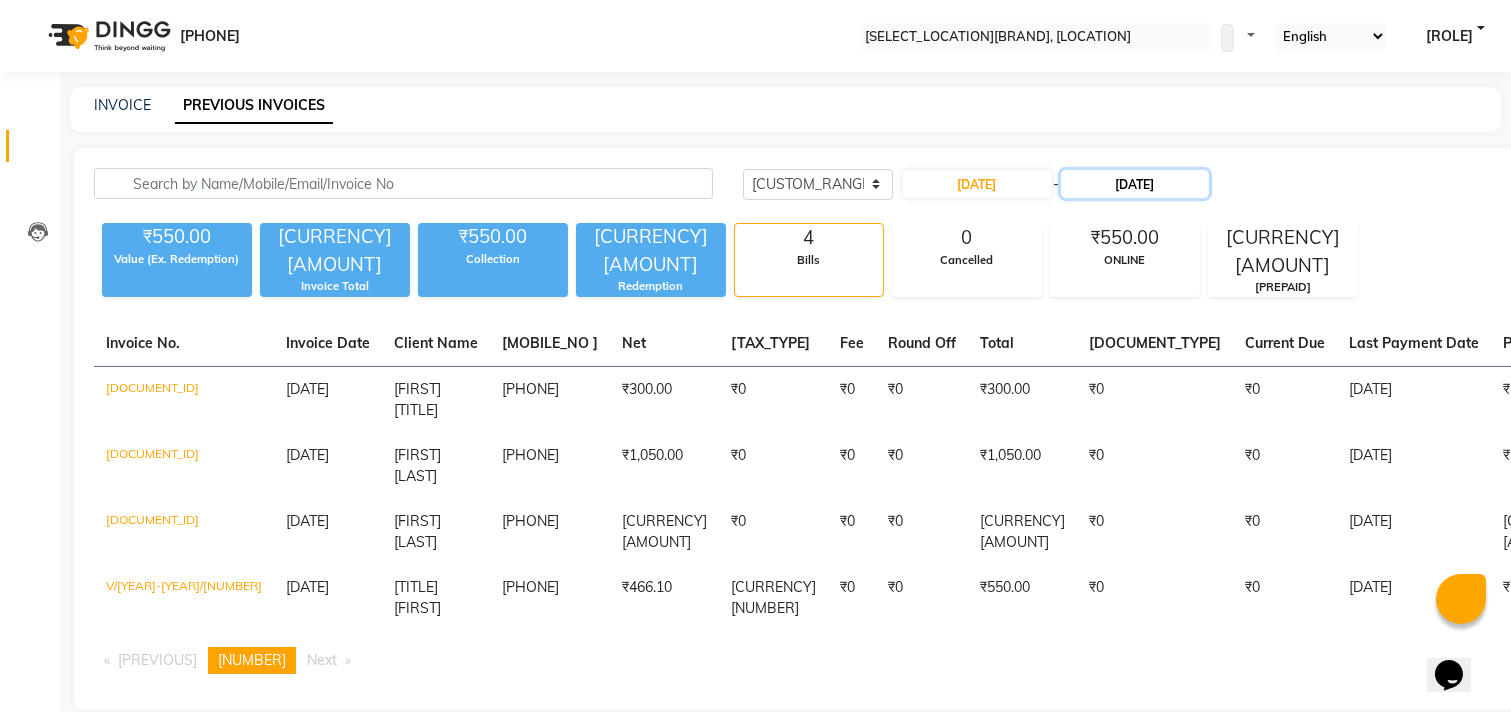 click on "[DATE]" at bounding box center [1135, 184] 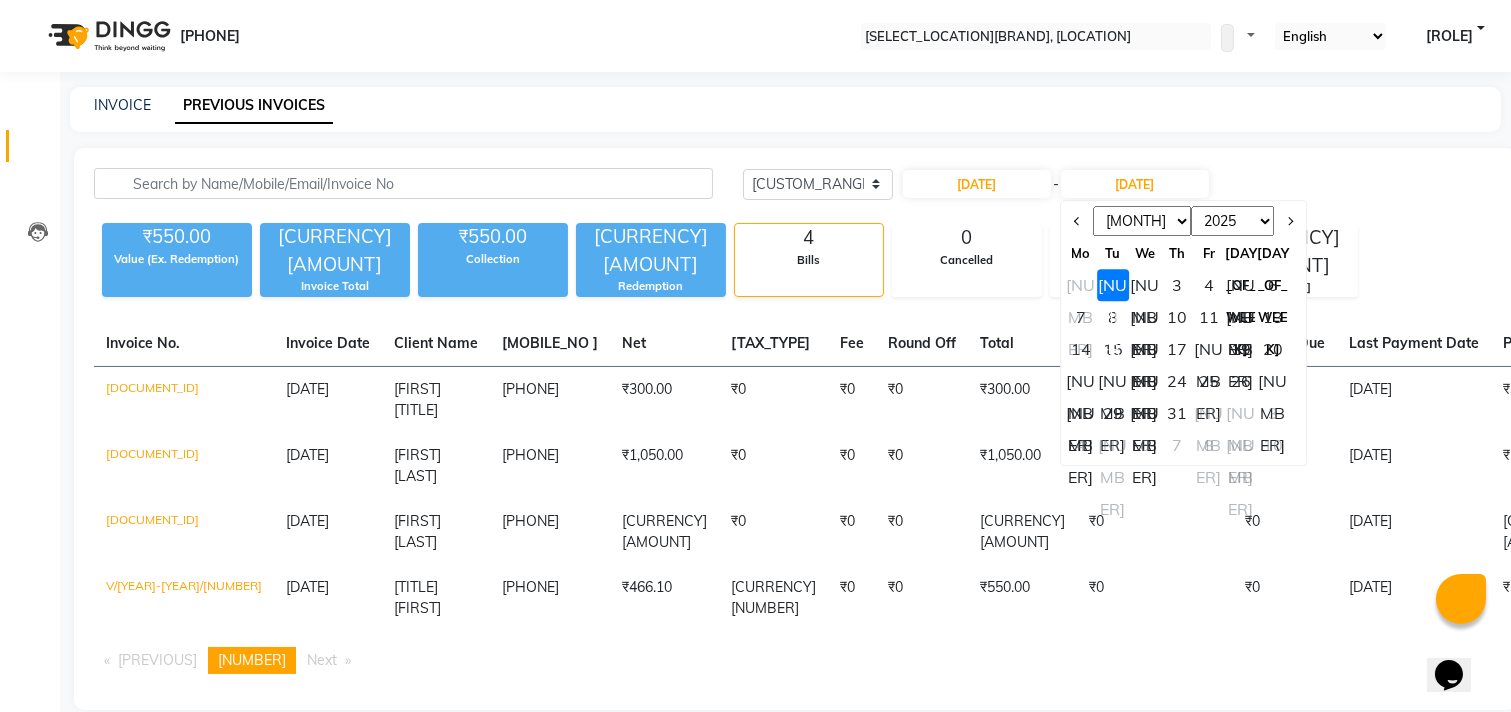 click on "Jan Feb Mar Apr May Jun Jul Aug Sep Oct Nov Dec" at bounding box center (1142, 221) 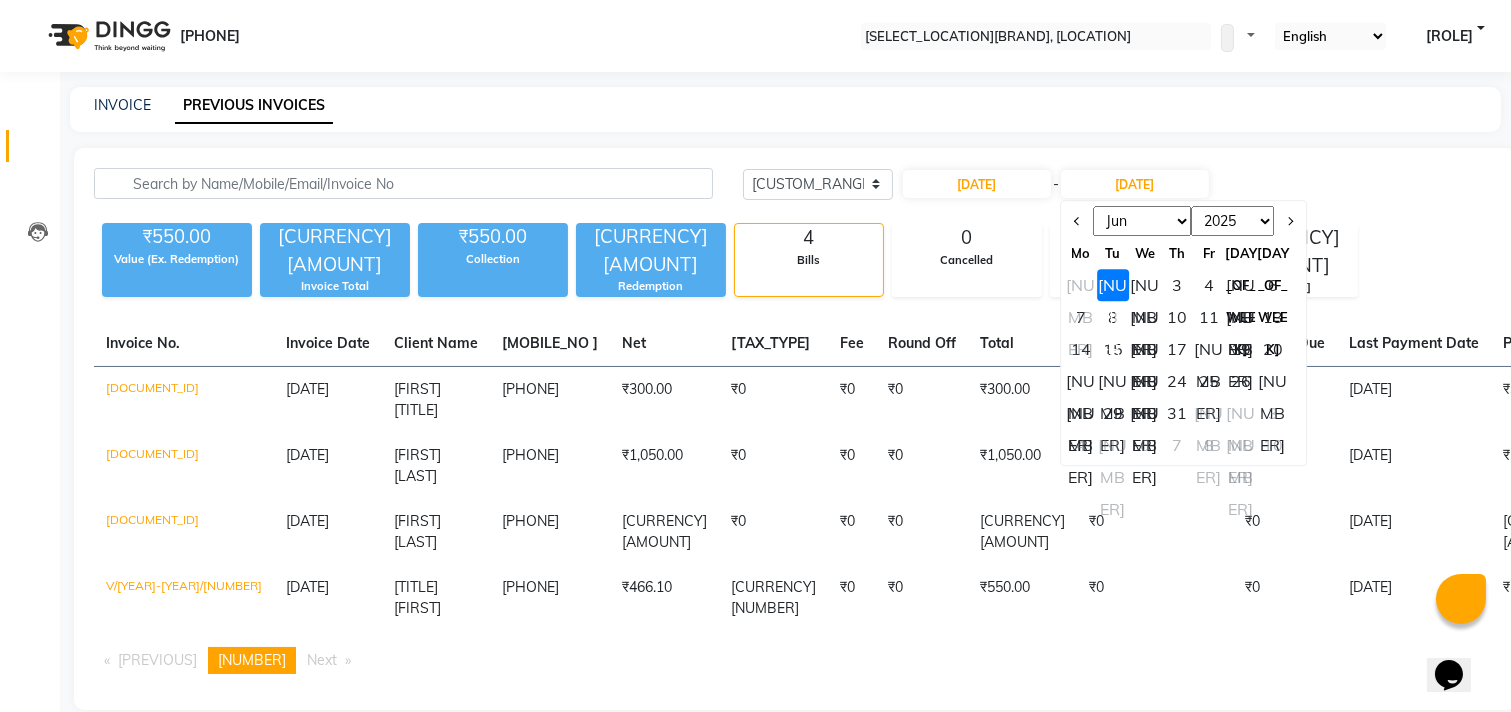 click on "Jan Feb Mar Apr May Jun Jul Aug Sep Oct Nov Dec" at bounding box center [1142, 221] 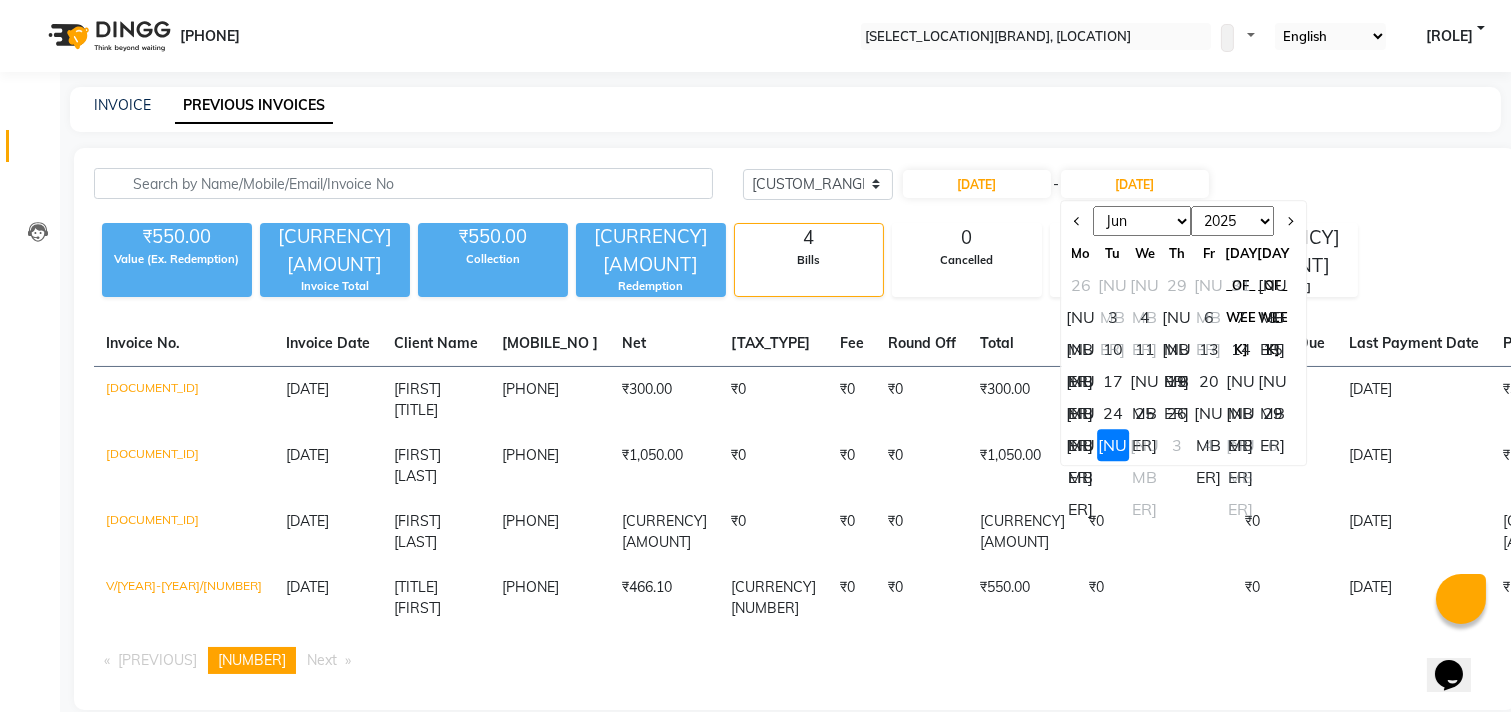 click on "[NUMBER]" at bounding box center [1081, 445] 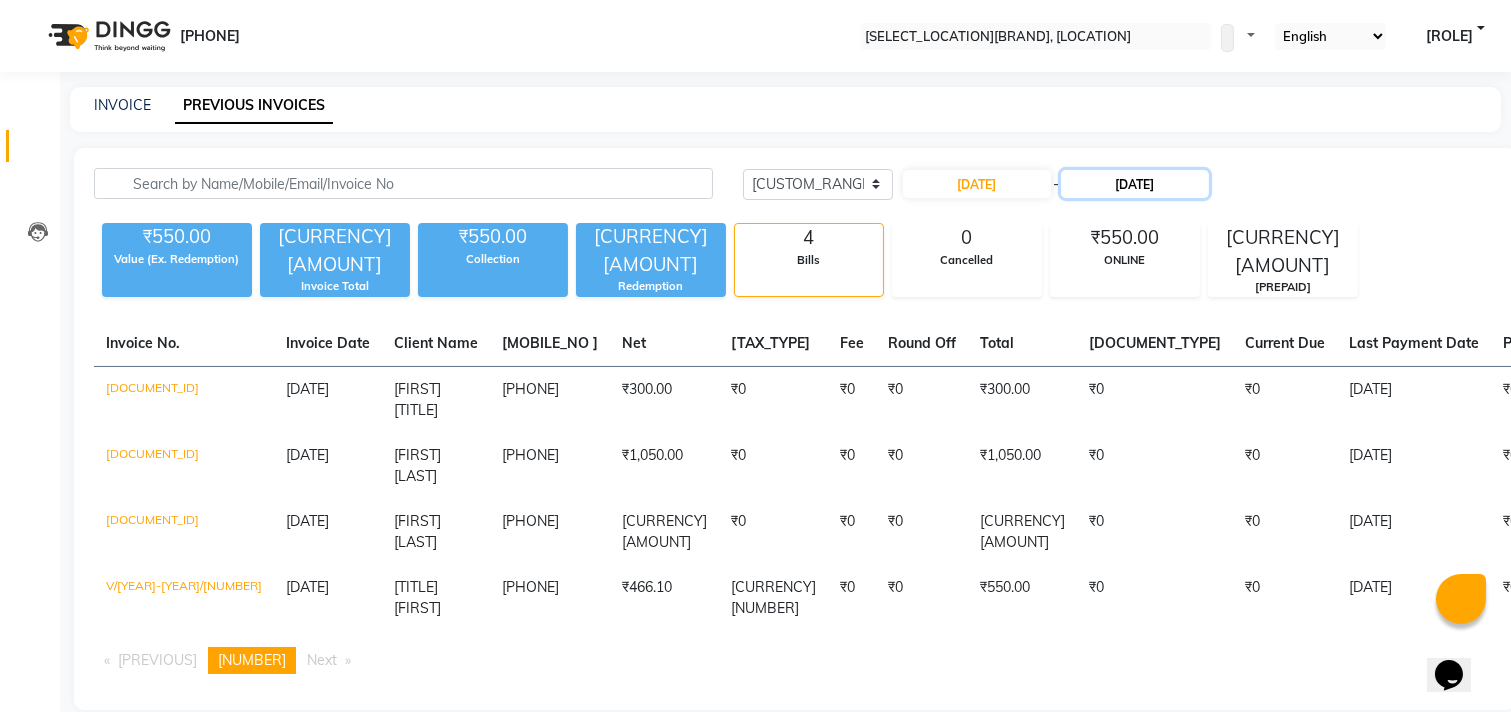 click on "[DATE]" at bounding box center (1135, 184) 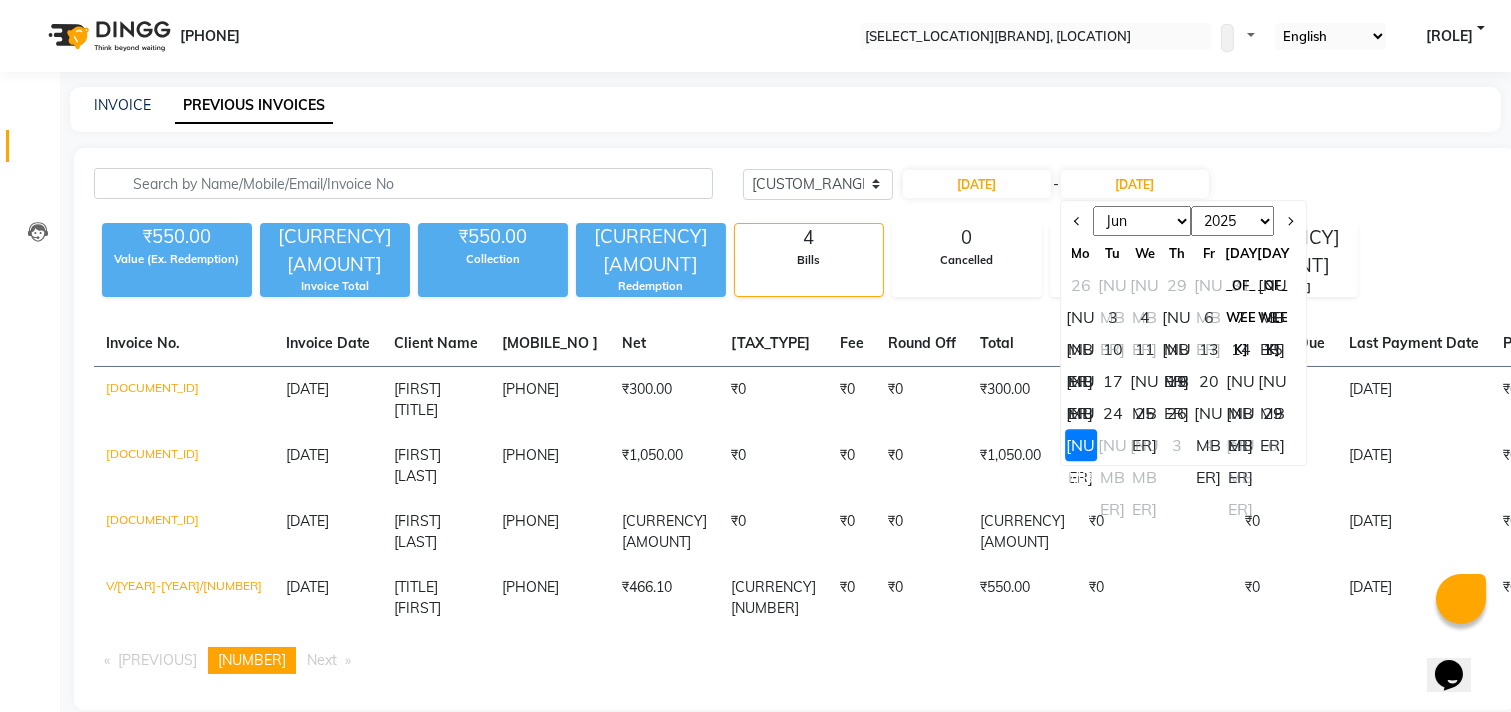 click on "[YEAR] [YEAR] [YEAR] [YEAR] [YEAR] [YEAR] [YEAR] [YEAR] [YEAR] [YEAR] [YEAR] [YEAR]" at bounding box center [1232, 221] 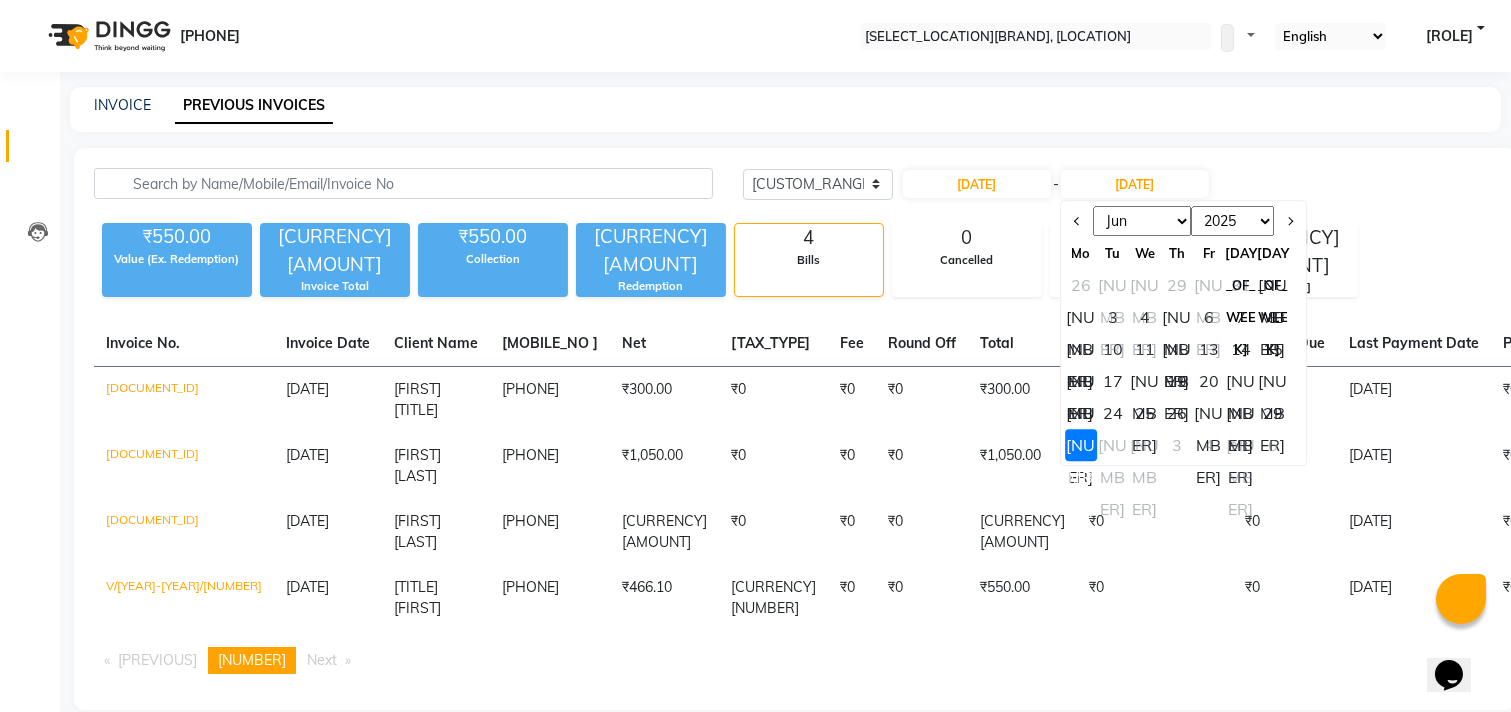 select on "2024" 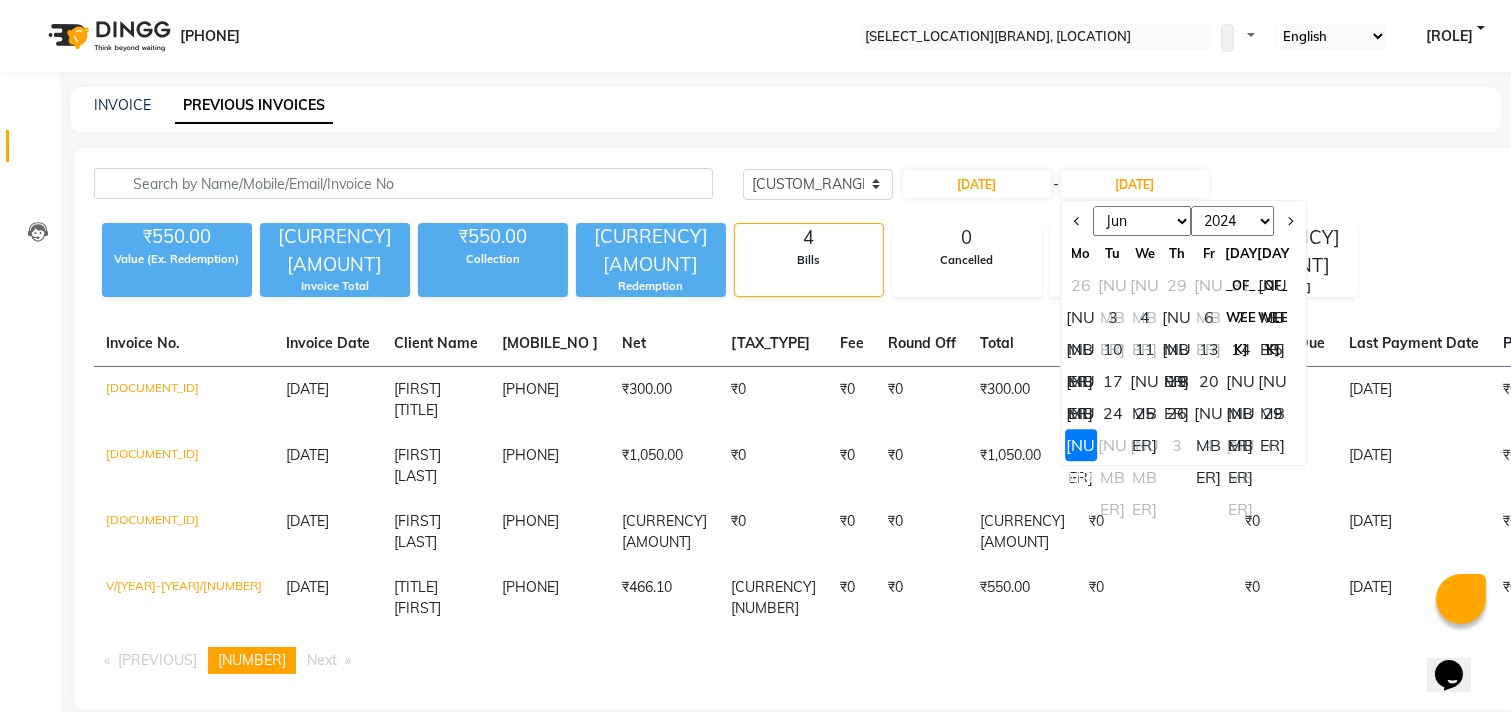 click on "[YEAR] [YEAR] [YEAR] [YEAR] [YEAR] [YEAR] [YEAR] [YEAR] [YEAR] [YEAR] [YEAR] [YEAR]" at bounding box center (1232, 221) 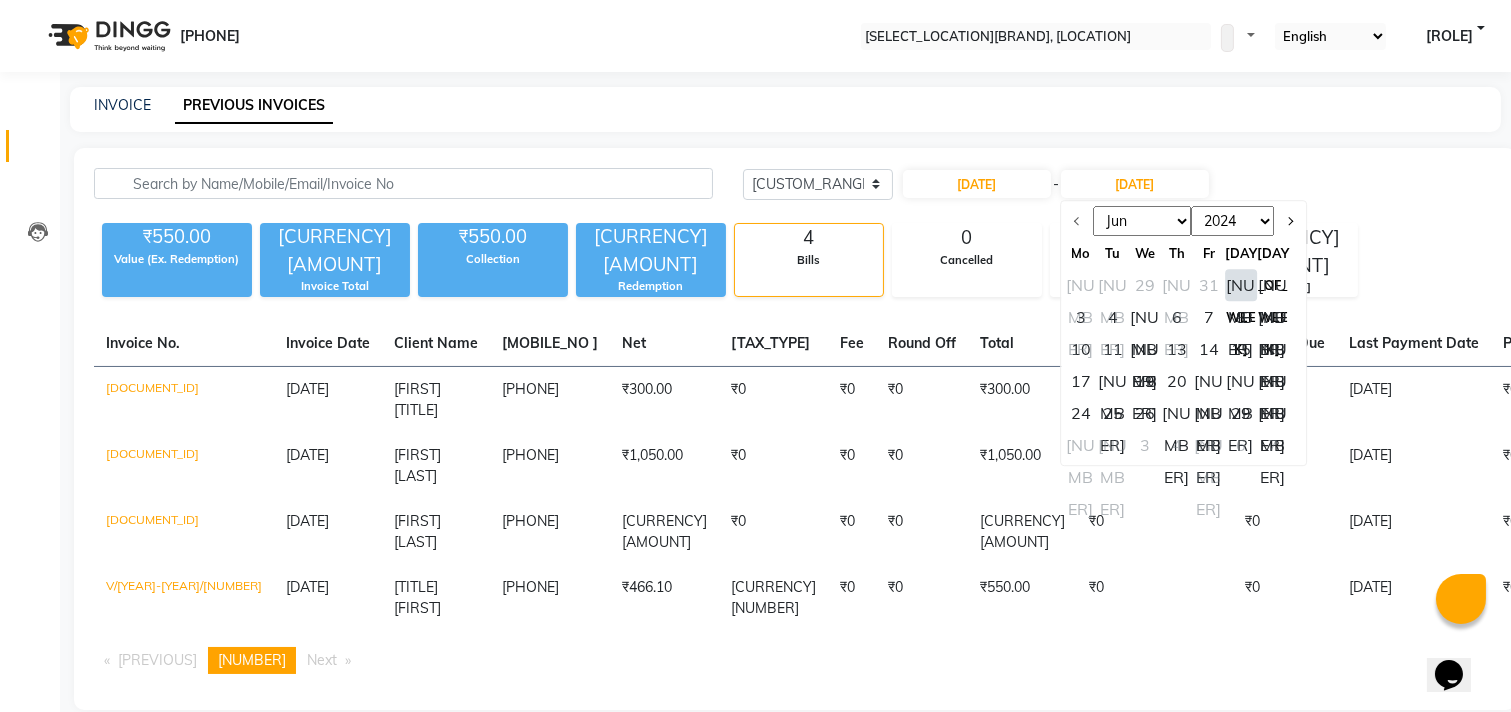 click on "[NUMBER]" at bounding box center (1273, 413) 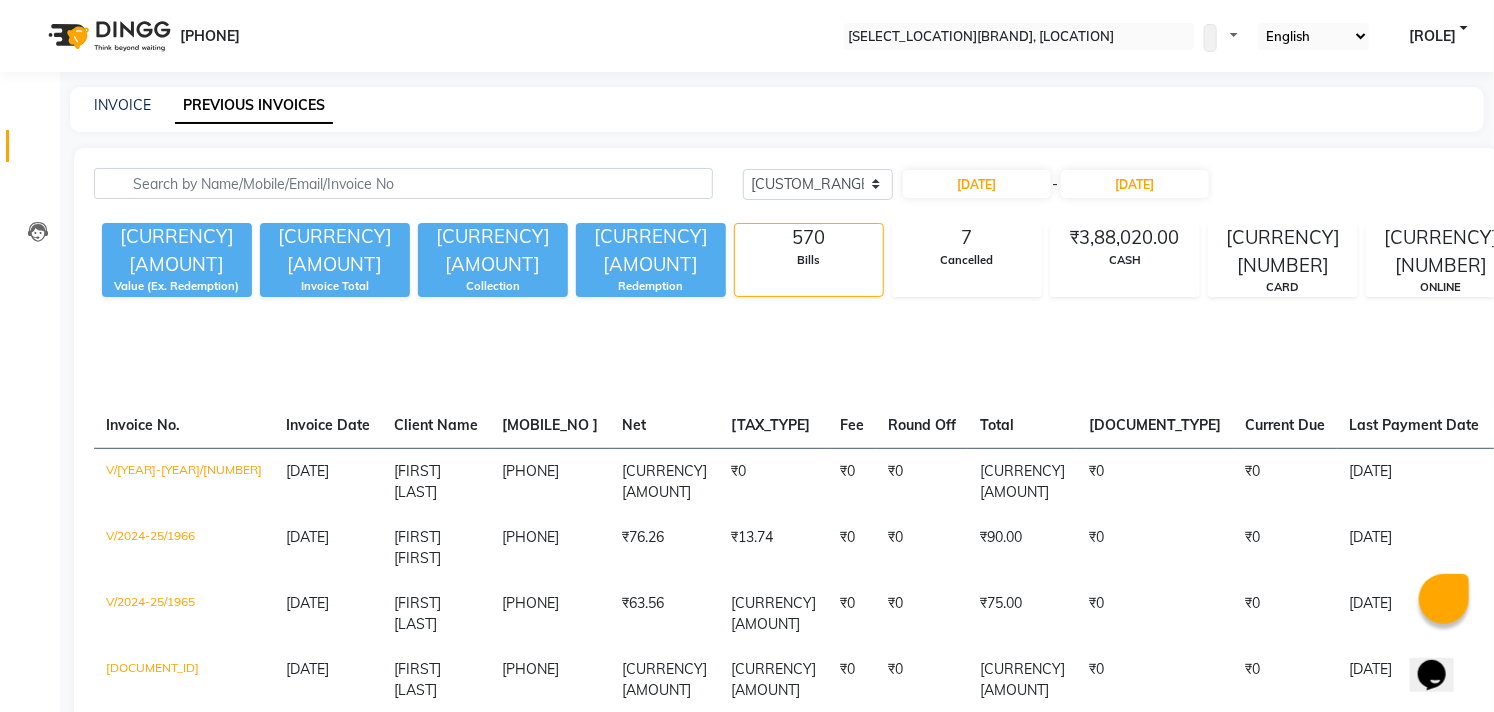 click on "[CURRENCY][AMOUNT] Value (Ex. Redemption) [CURRENCY][AMOUNT] Invoice Total  [CURRENCY][AMOUNT] Collection [CURRENCY][AMOUNT] Redemption [NUMBER] Bills [NUMBER] Cancelled [CURRENCY][AMOUNT] CASH [CURRENCY][AMOUNT] CARD [CURRENCY][AMOUNT] ONLINE [CURRENCY][AMOUNT] Prepaid [CURRENCY][AMOUNT] Package" at bounding box center (1052, 256) 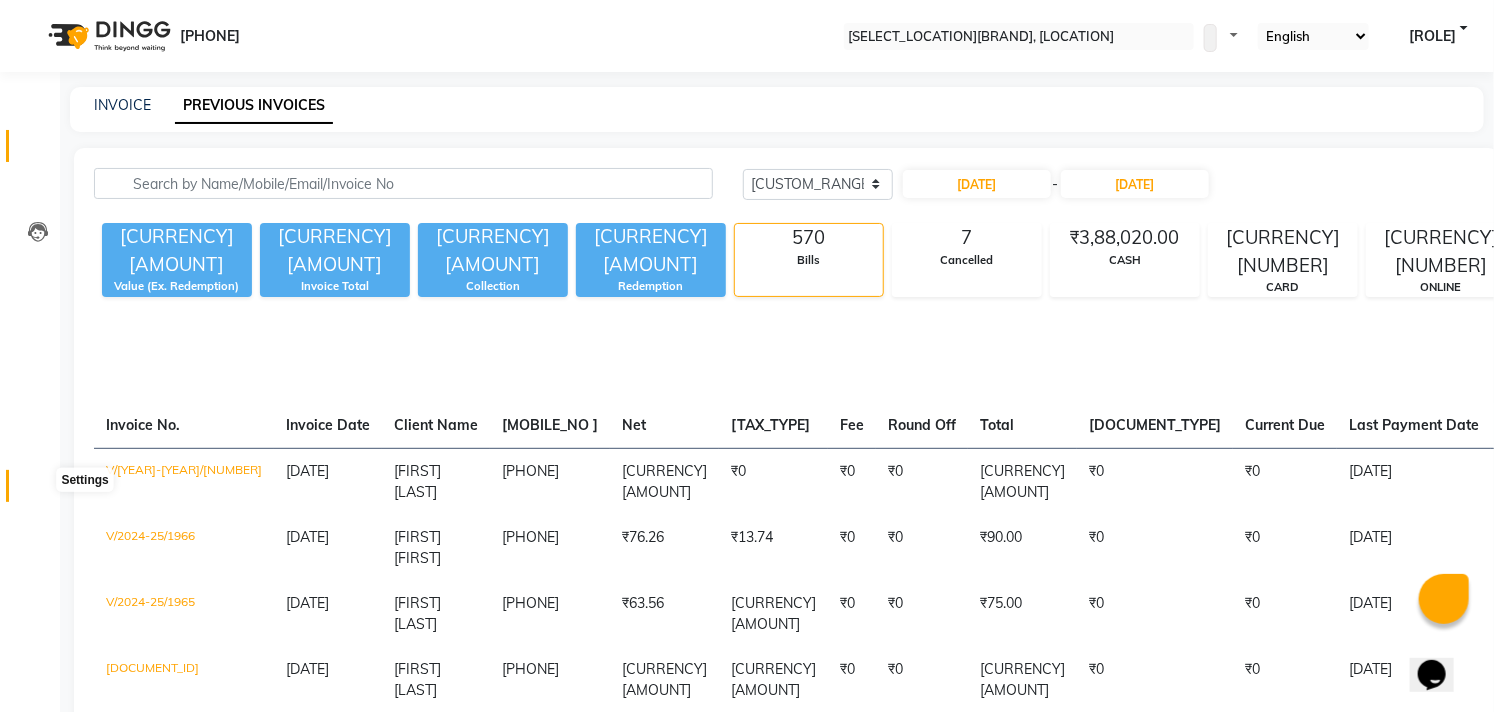 click at bounding box center [38, 491] 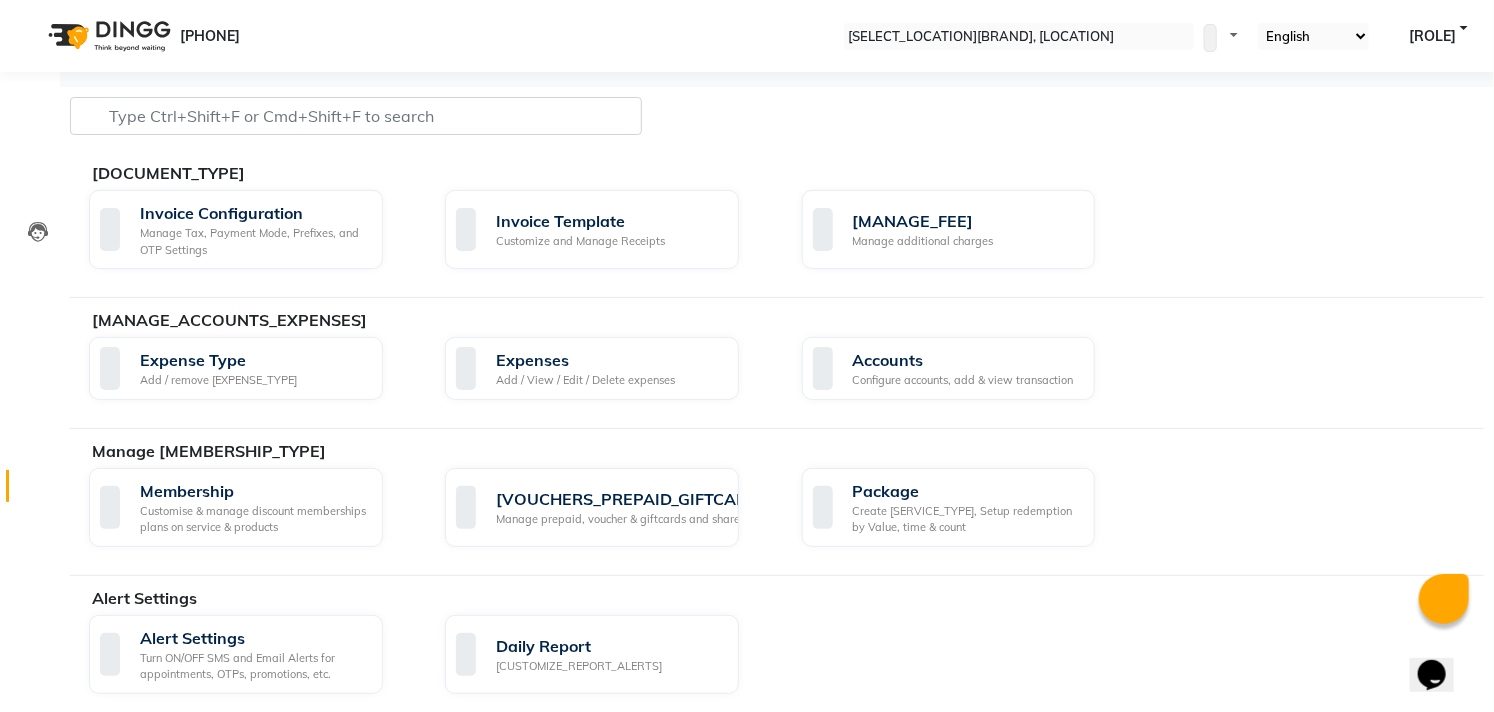 click at bounding box center (1019, 37) 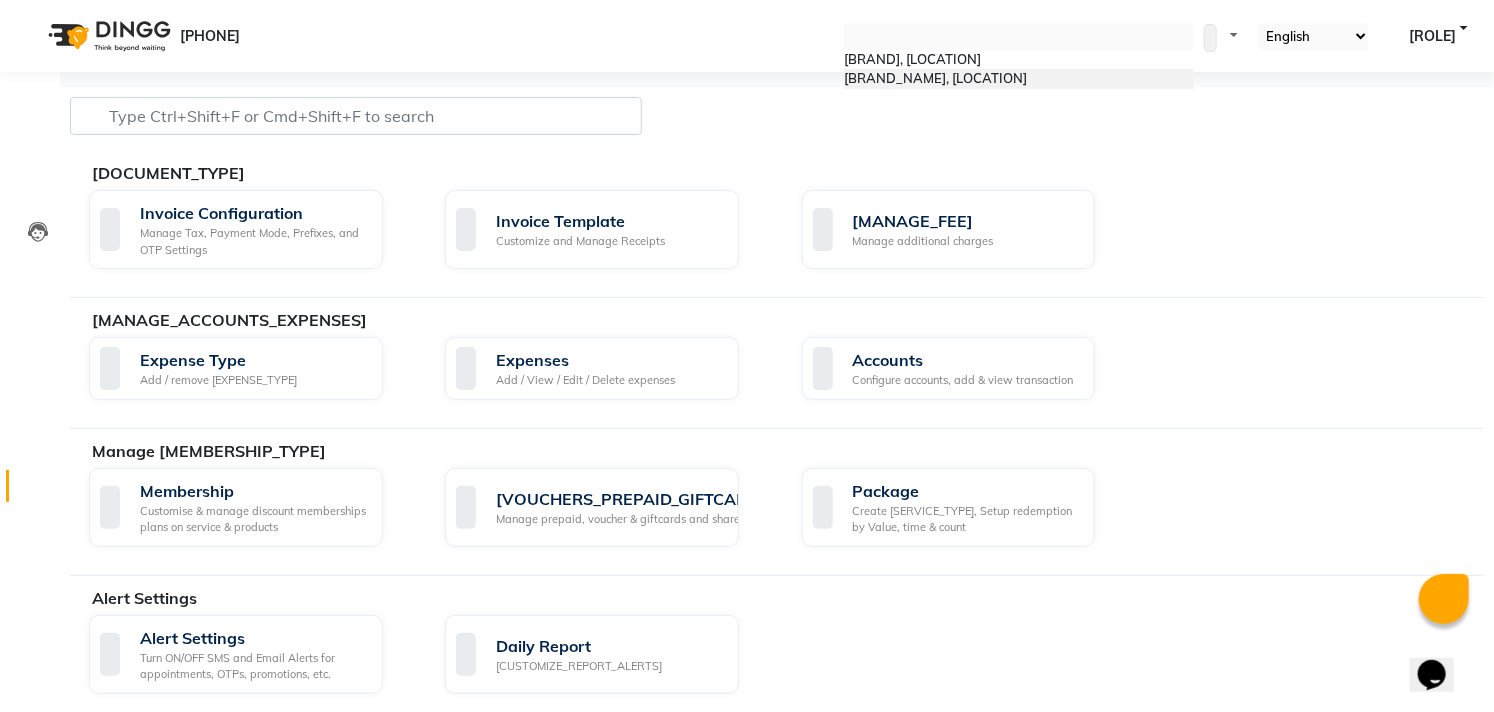 click at bounding box center [777, 124] 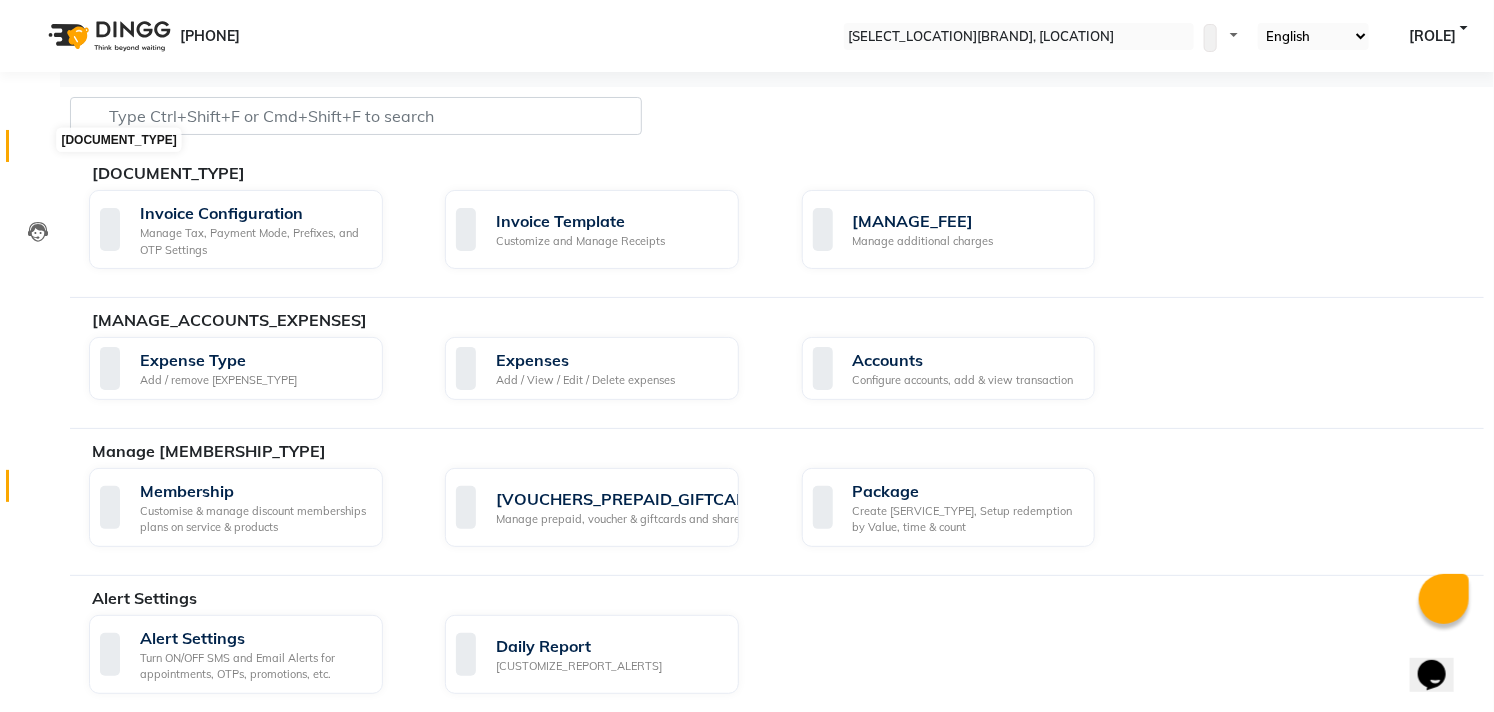 click at bounding box center (38, 151) 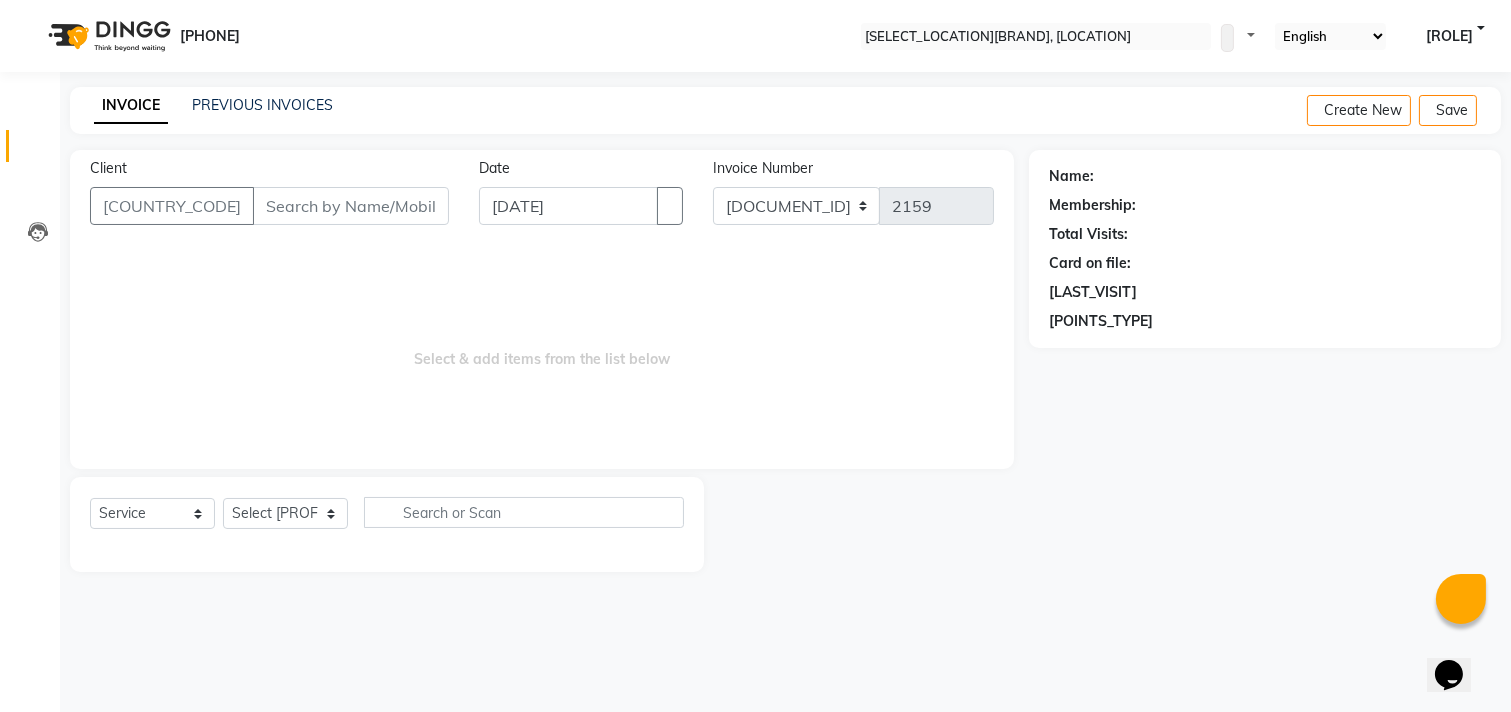click on "PREVIOUS INVOICES" at bounding box center [262, 105] 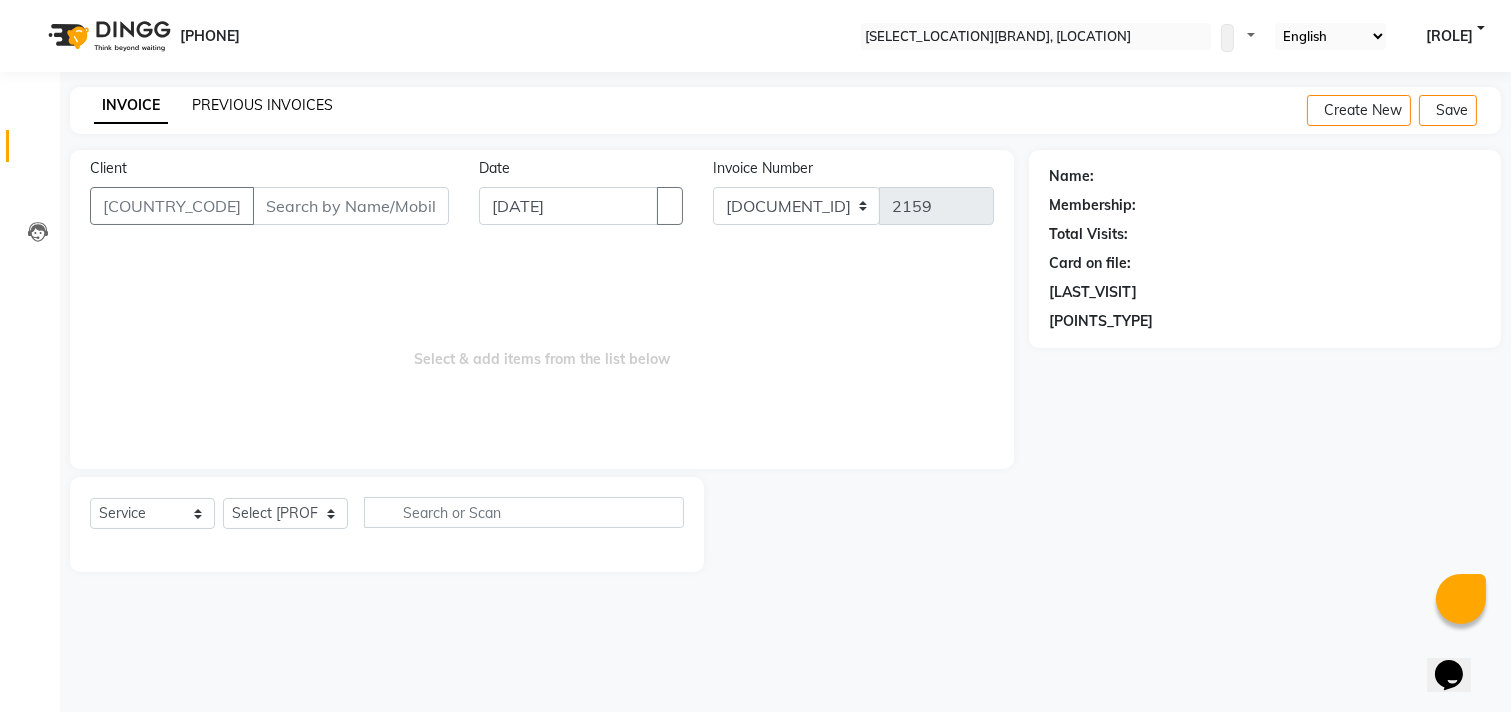 click on "PREVIOUS INVOICES" at bounding box center (262, 105) 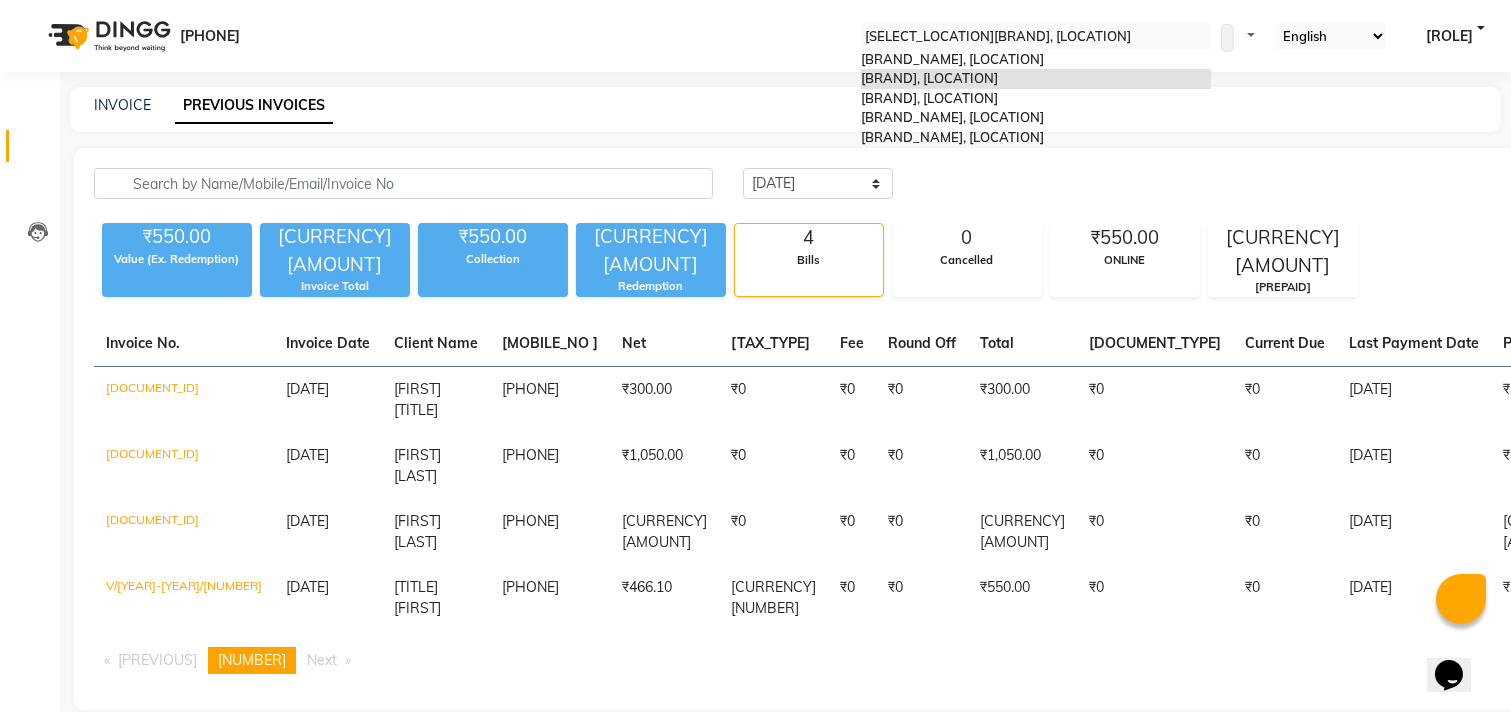 click at bounding box center (1036, 37) 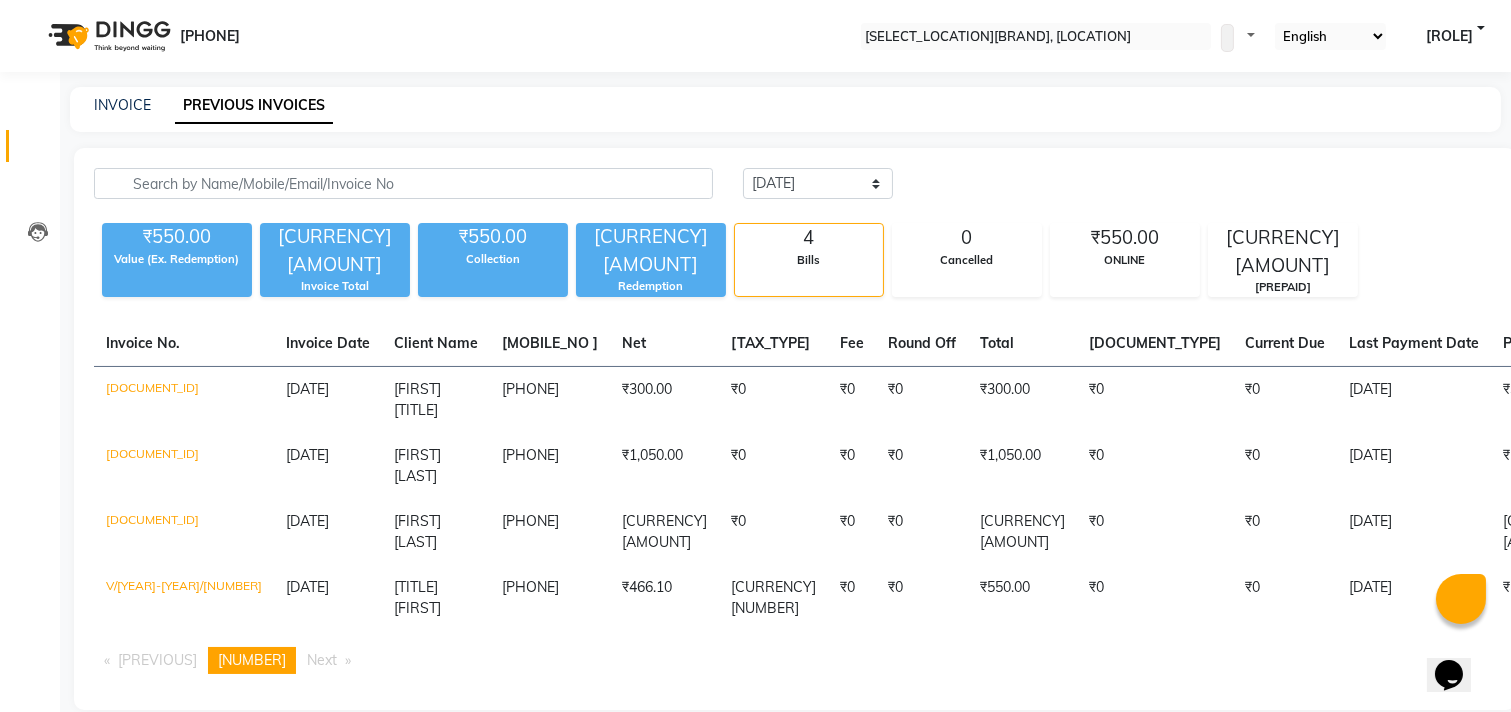 click on "[PHONE] Select Location × [BRAND_NAME], [LOCATION] Whatsapp Status  ✕ Status:  Disconnected Most Recent Message: [DATE]     [DATE]     [TIME]  [PHONE]Whatsapp Settings Default Panel My Panel English ENGLISH Español العربية मराठी हिंदी ગુજરાતી தமிழ் 中文 Notifications nothing to show Operator Manage Profile Change Password Sign out  Version:3.14.0" at bounding box center (755, 36) 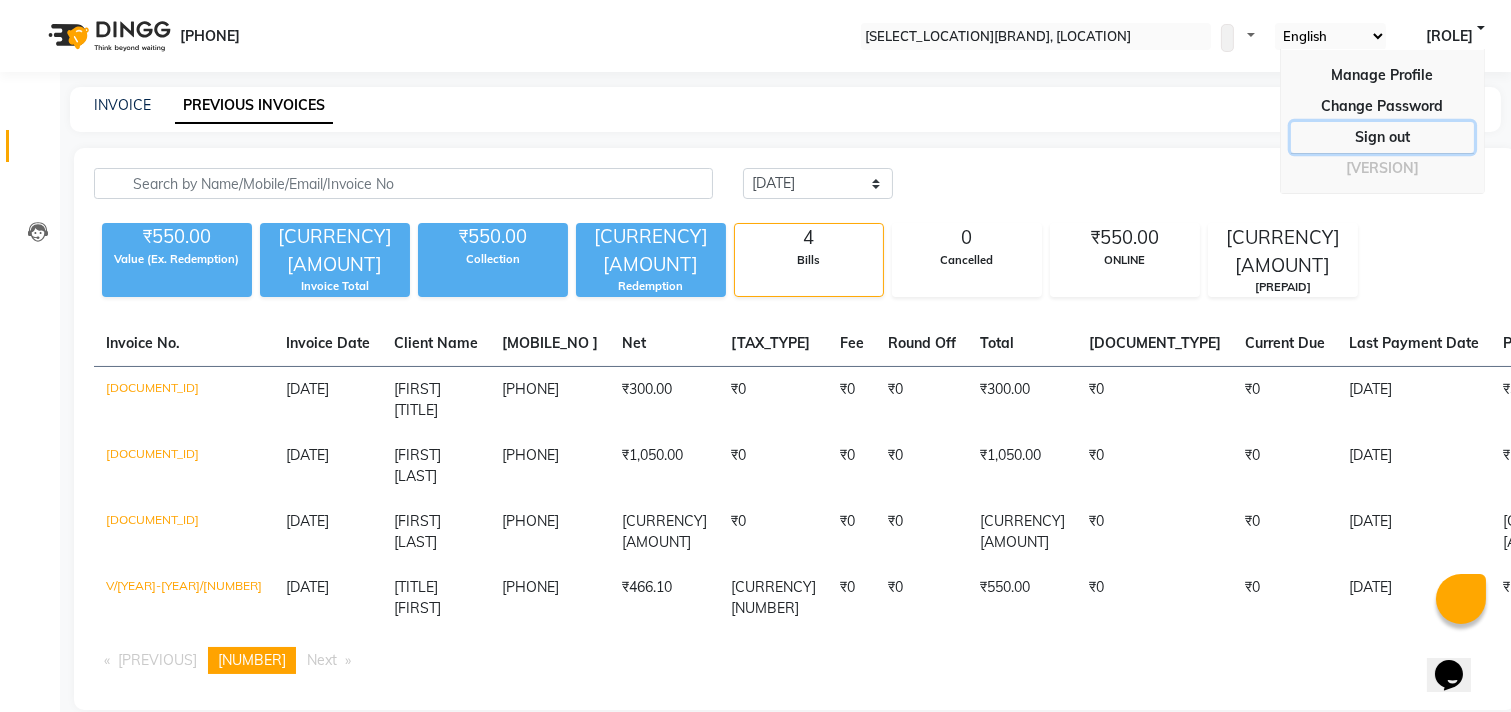 click on "Sign out" at bounding box center [1382, 106] 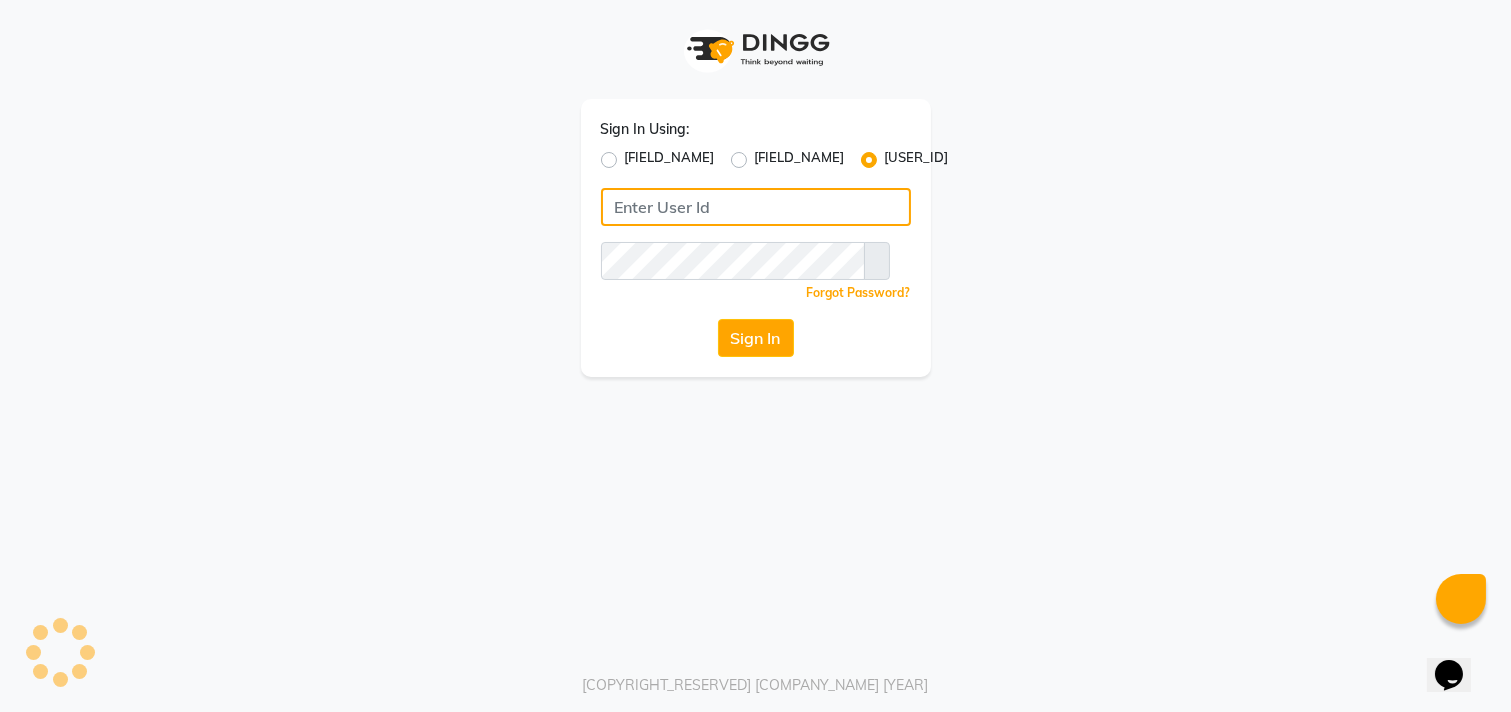type on "[PHONE]" 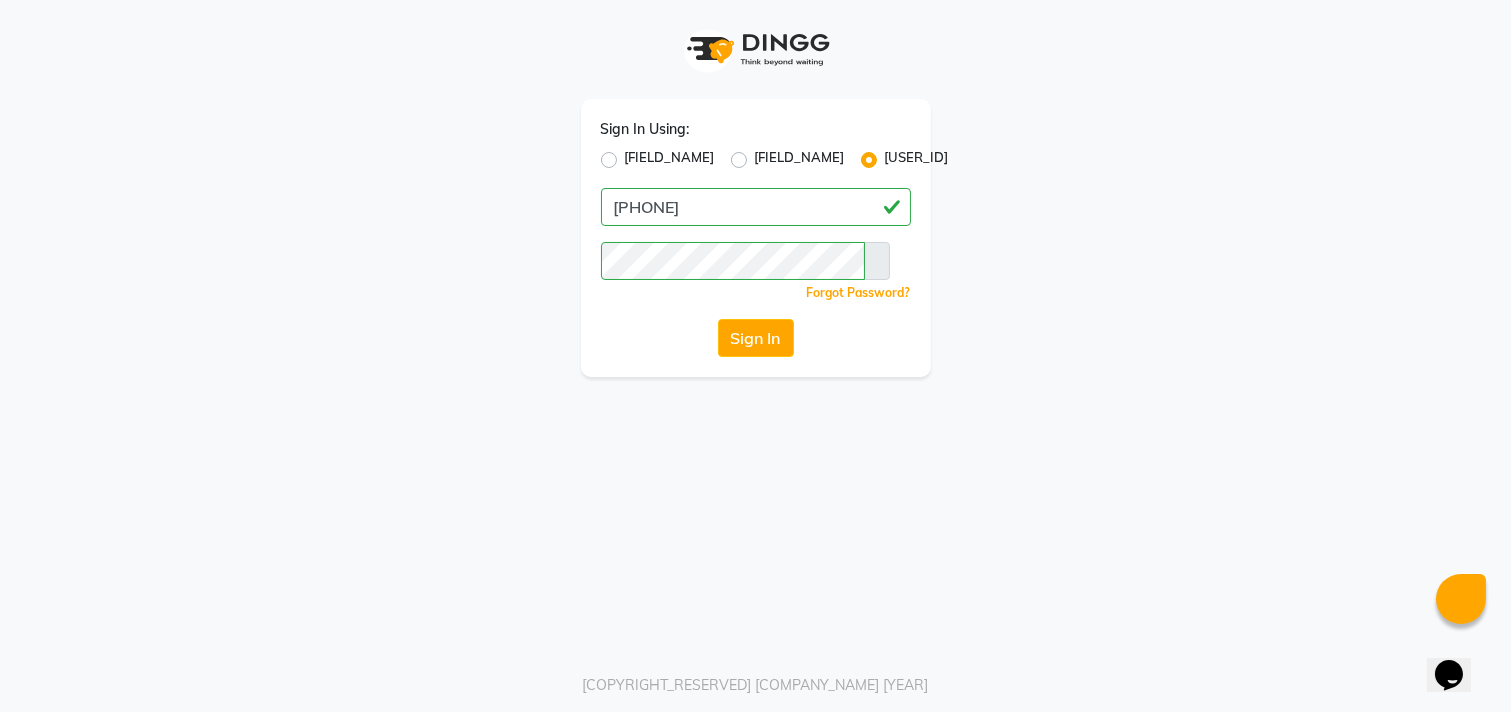 click on "[FIELD_NAME]" at bounding box center (658, 160) 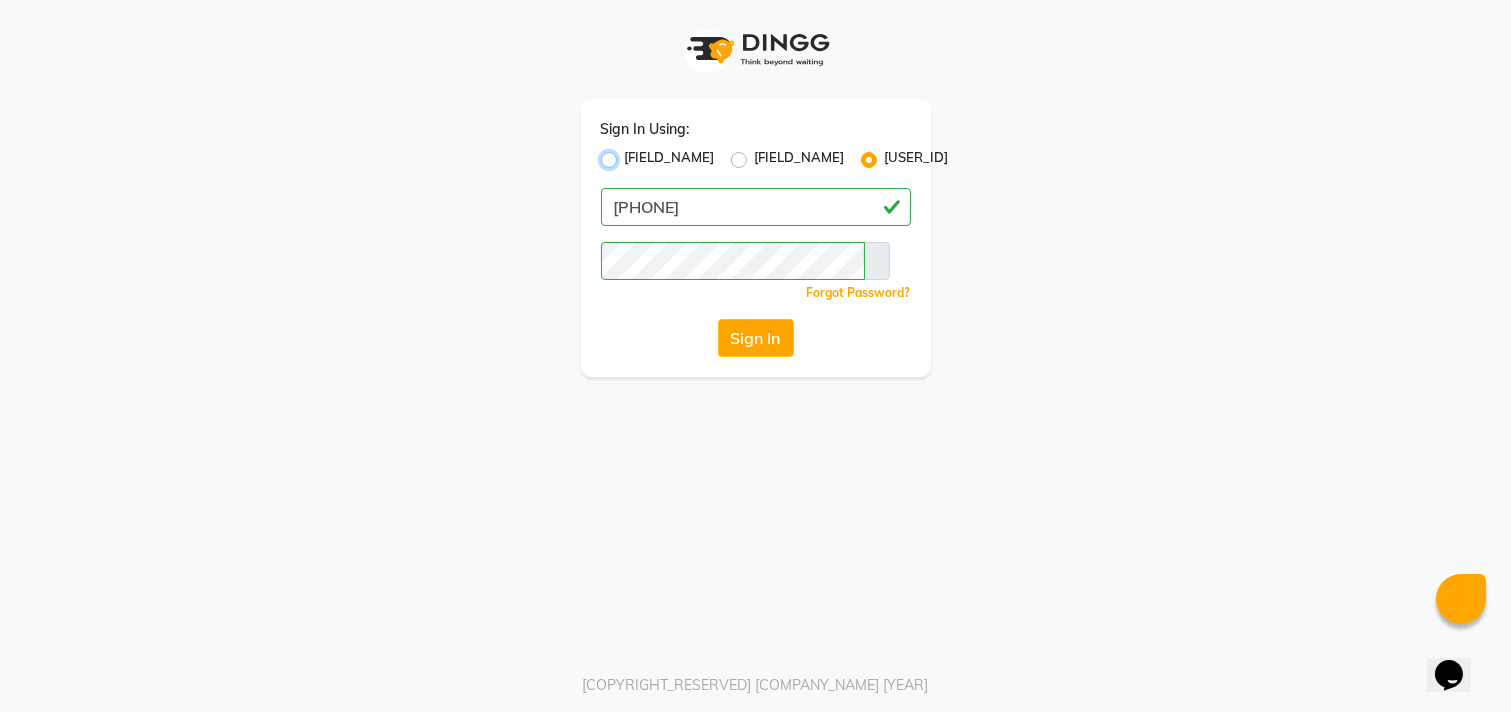 click on "[FIELD_NAME]" at bounding box center (631, 154) 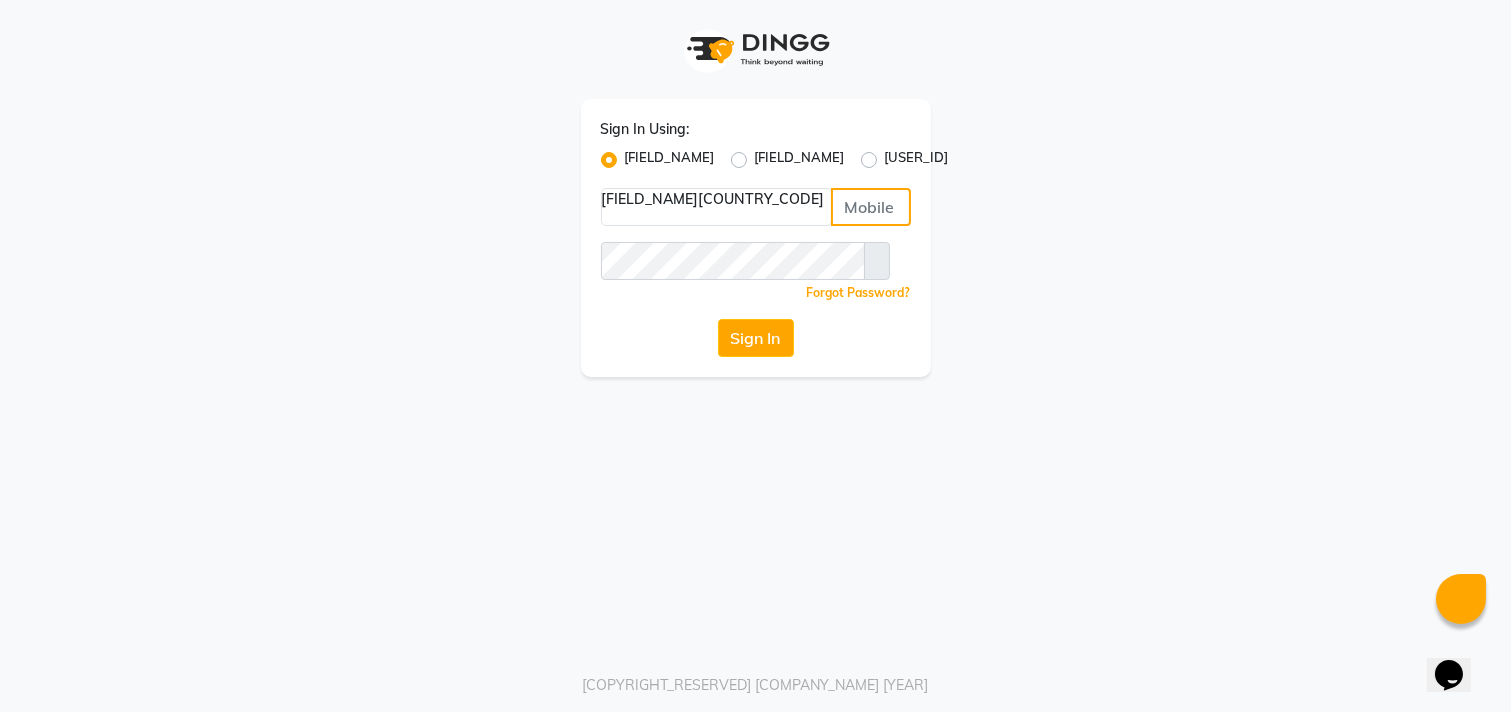 click at bounding box center [871, 207] 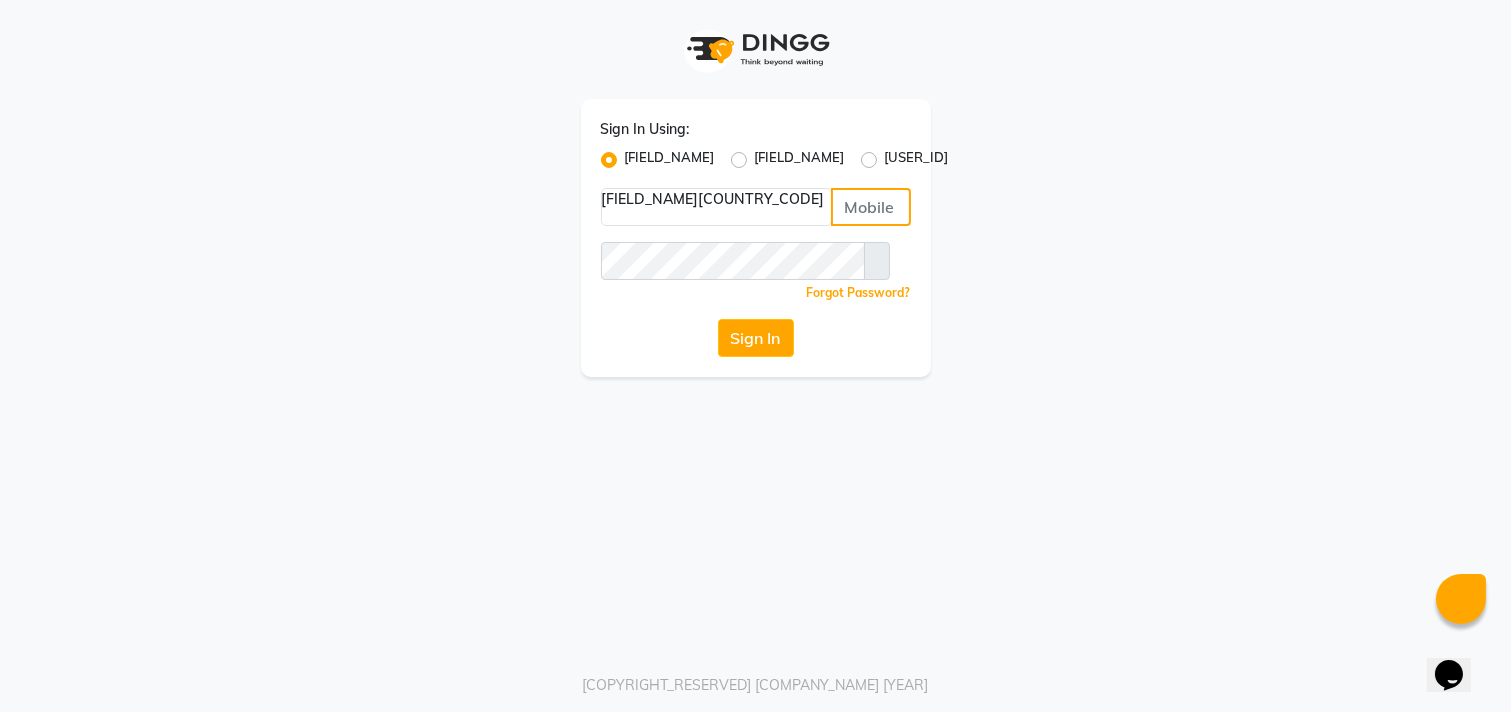 type on "[PHONE]" 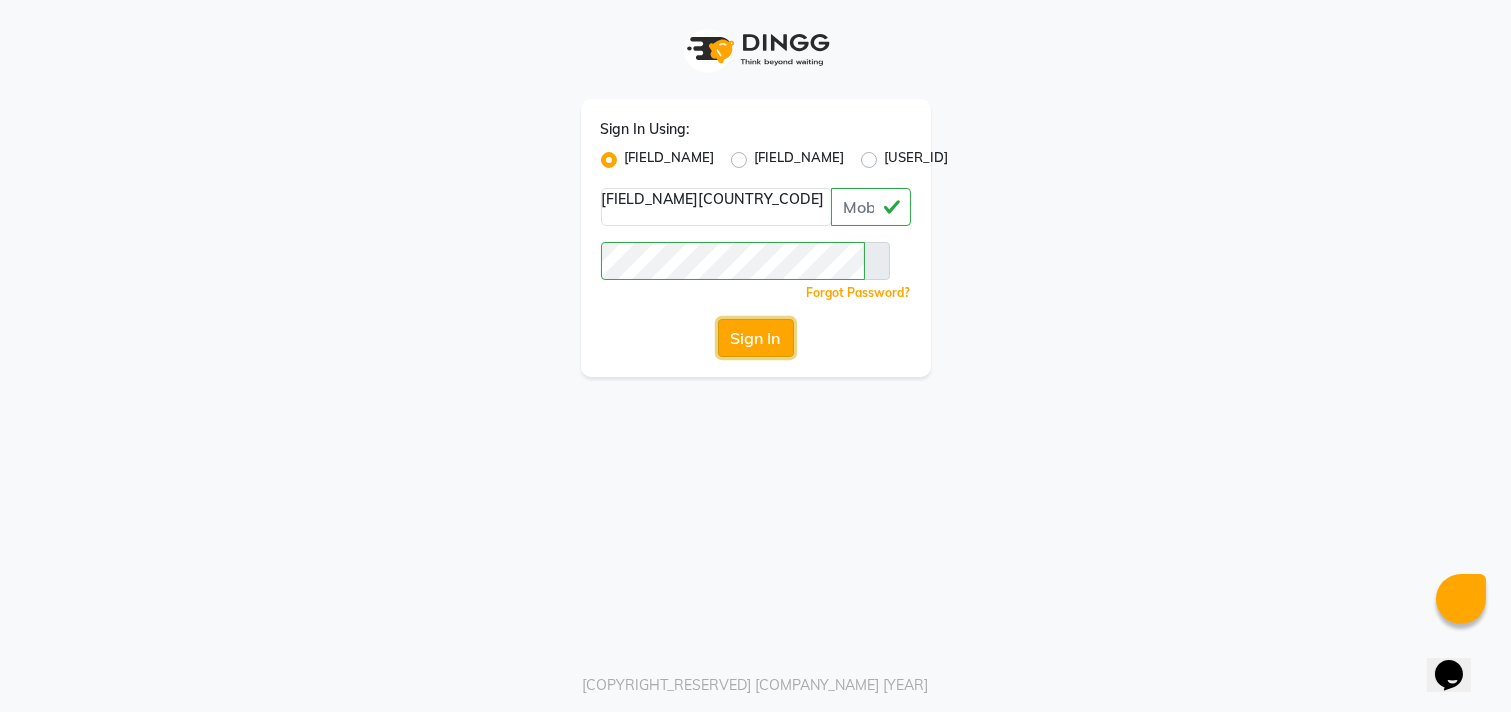 click on "Sign In" at bounding box center (756, 338) 